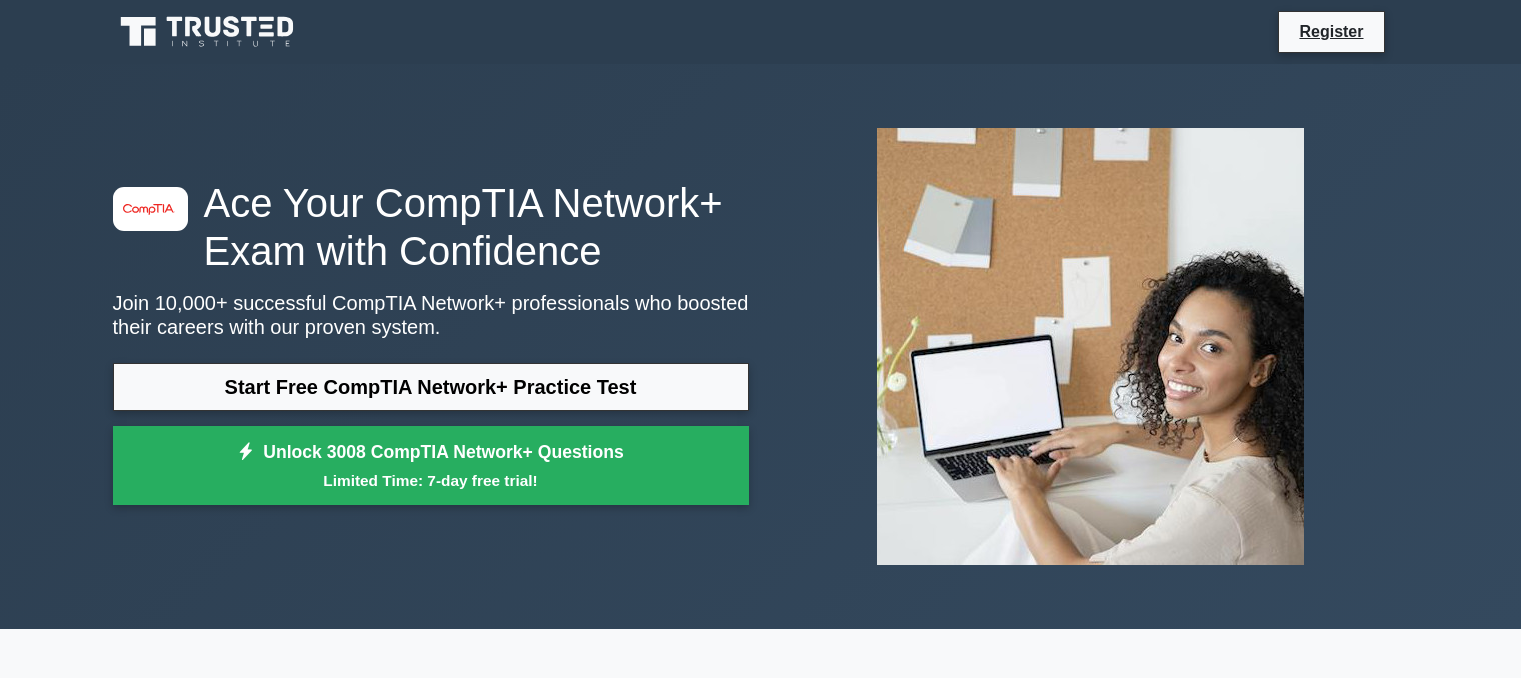 scroll, scrollTop: 0, scrollLeft: 0, axis: both 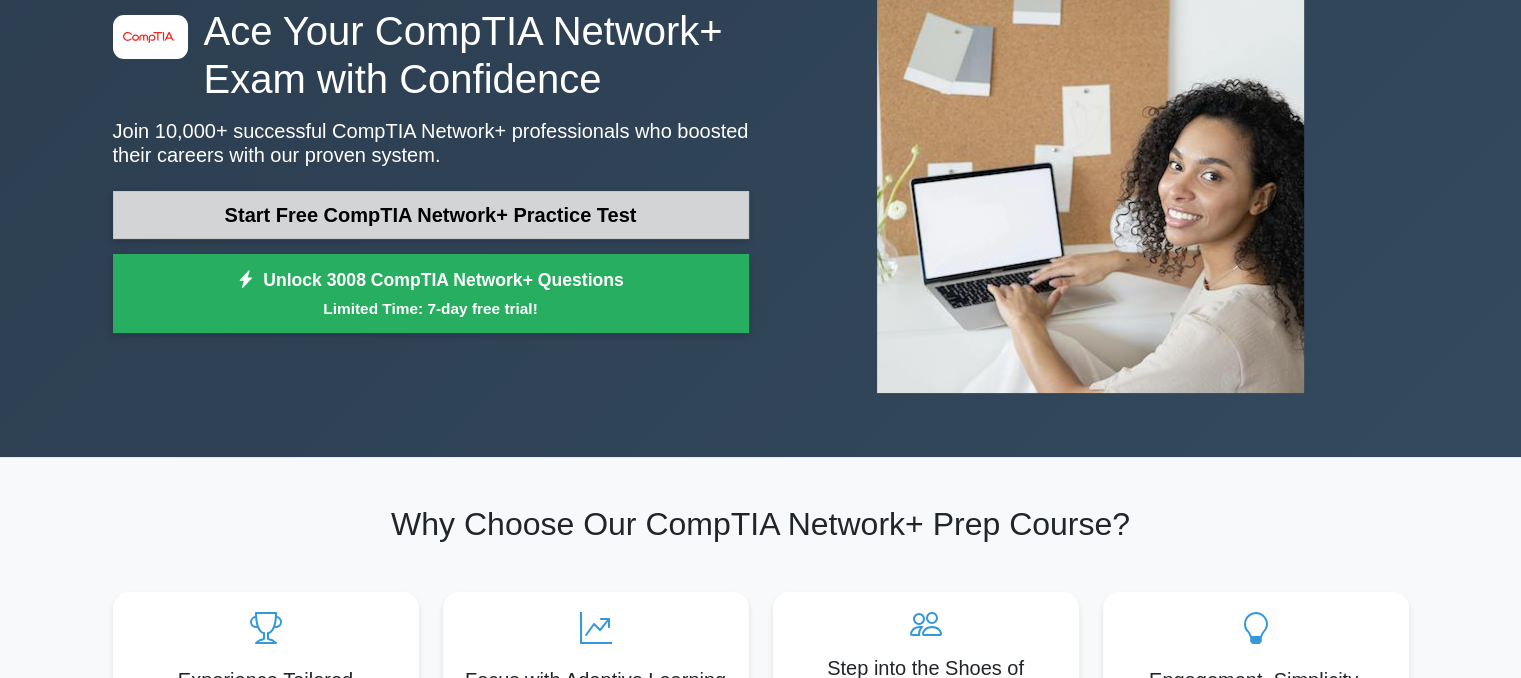click on "Start Free CompTIA Network+ Practice Test" at bounding box center [431, 215] 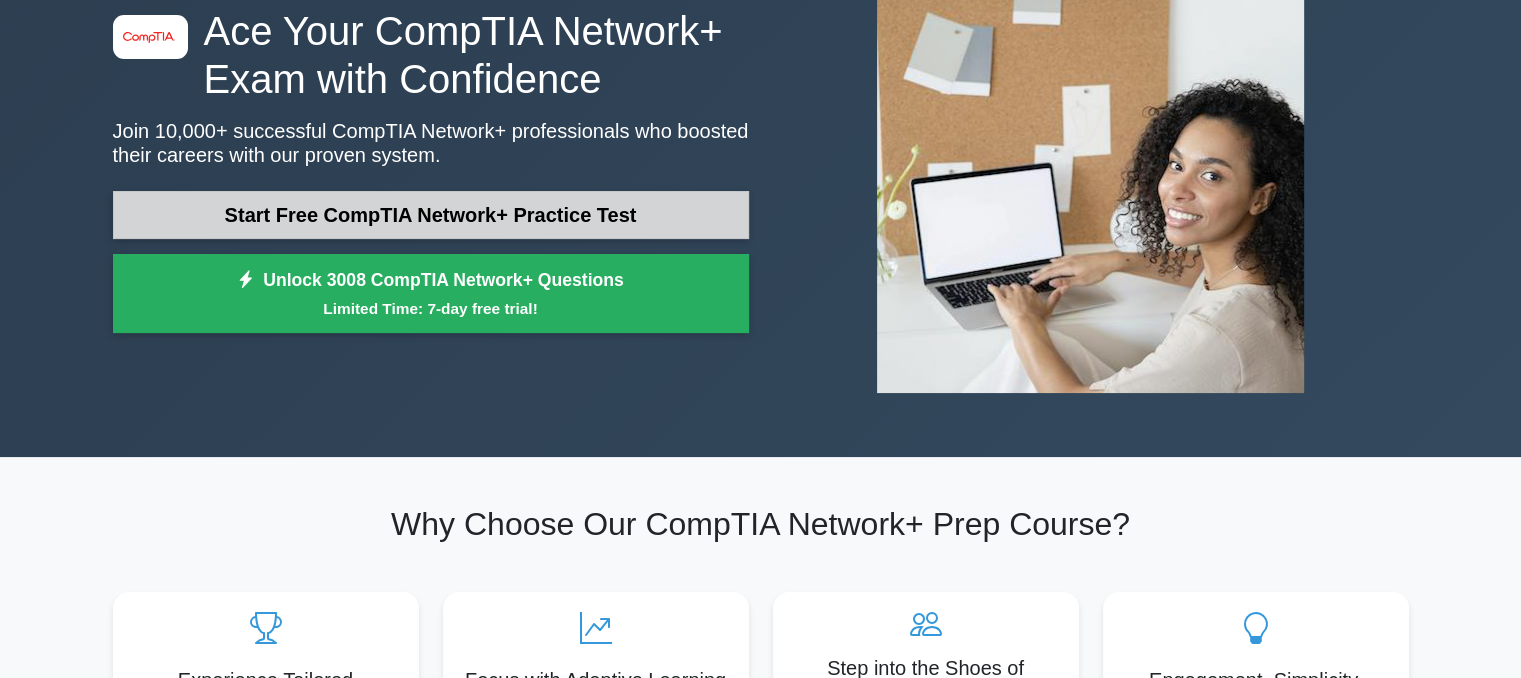 click on "Start Free CompTIA Network+ Practice Test" at bounding box center (431, 215) 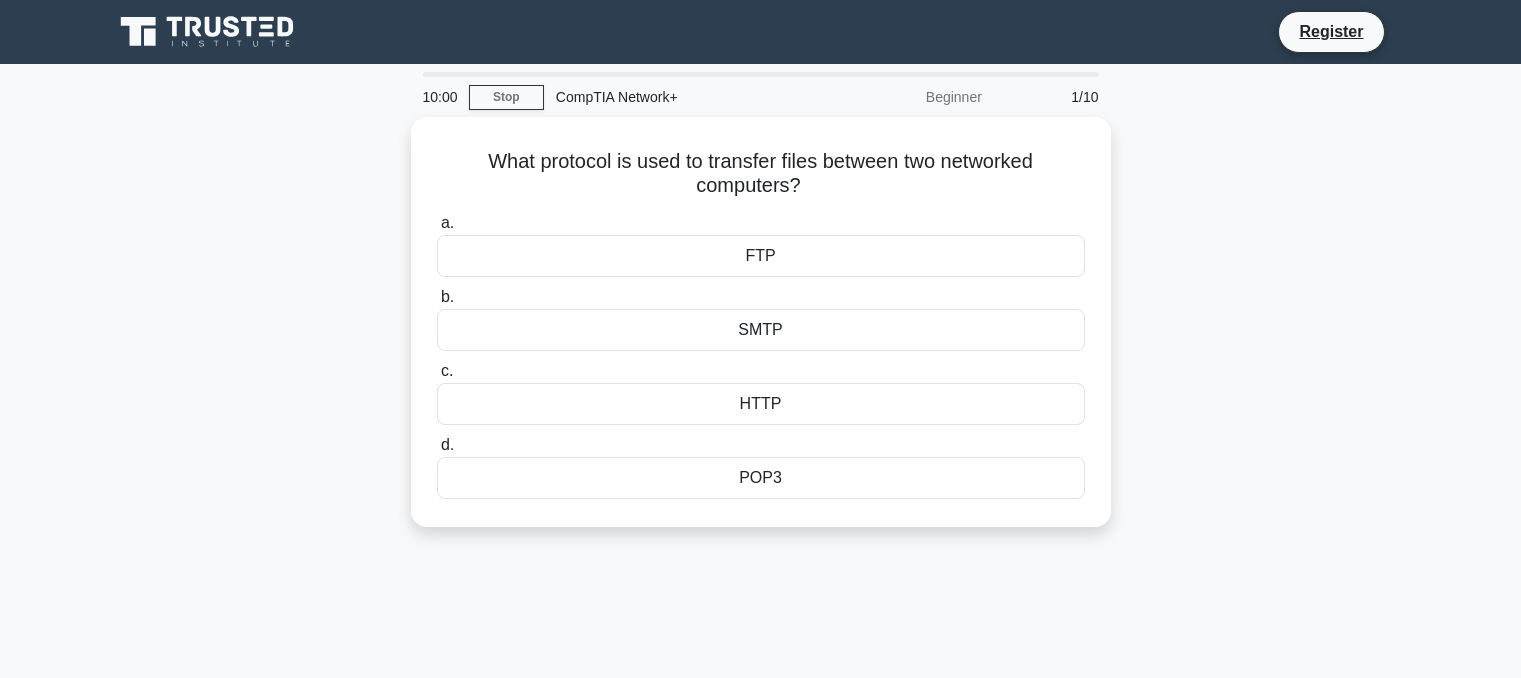 scroll, scrollTop: 0, scrollLeft: 0, axis: both 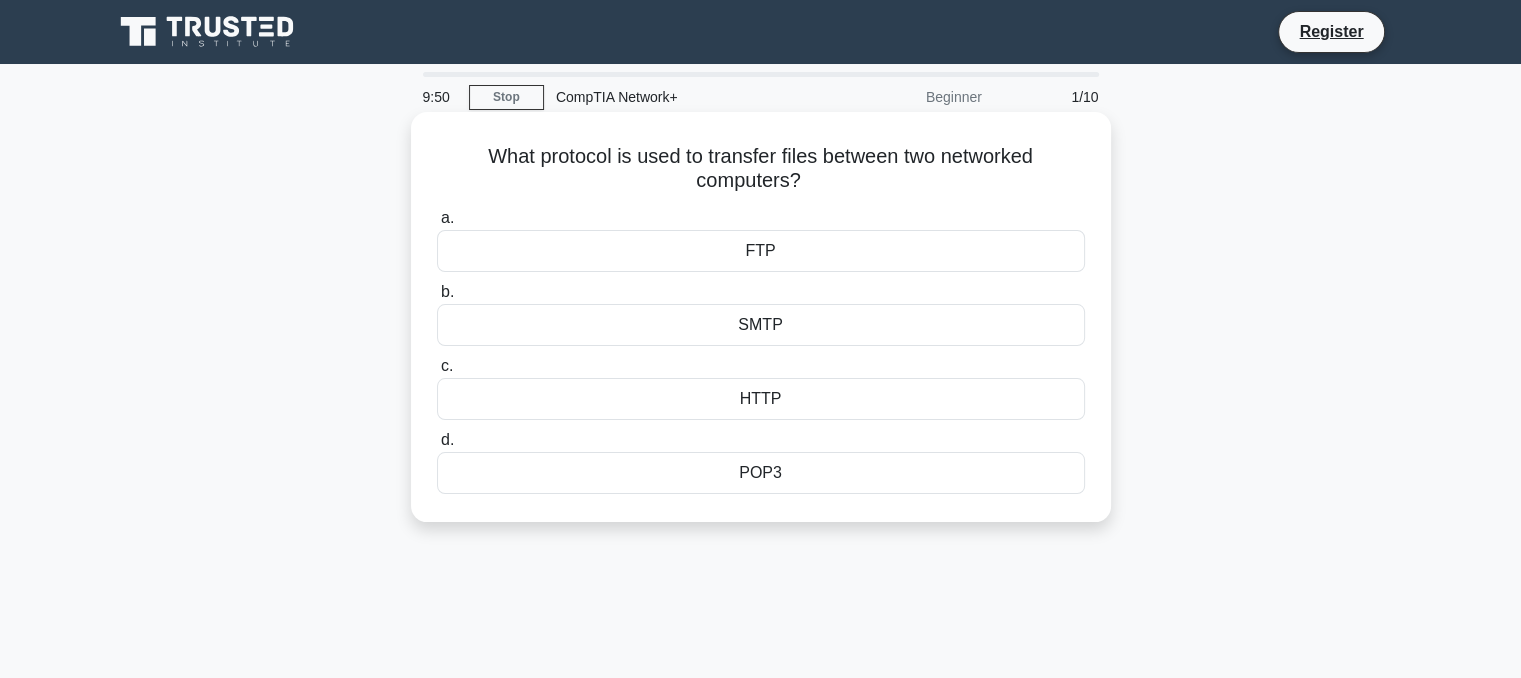 click on "FTP" at bounding box center (761, 251) 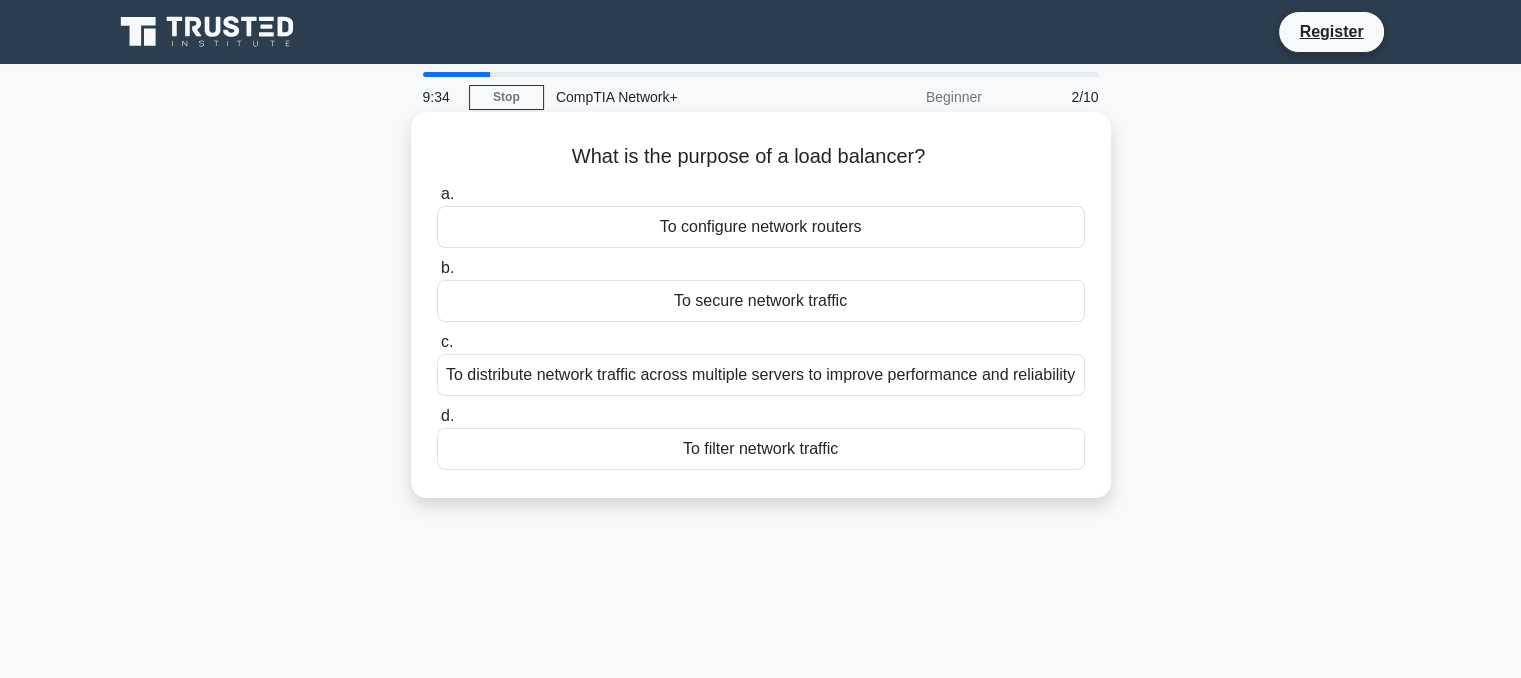 click on "To distribute network traffic across multiple servers to improve performance and reliability" at bounding box center (761, 375) 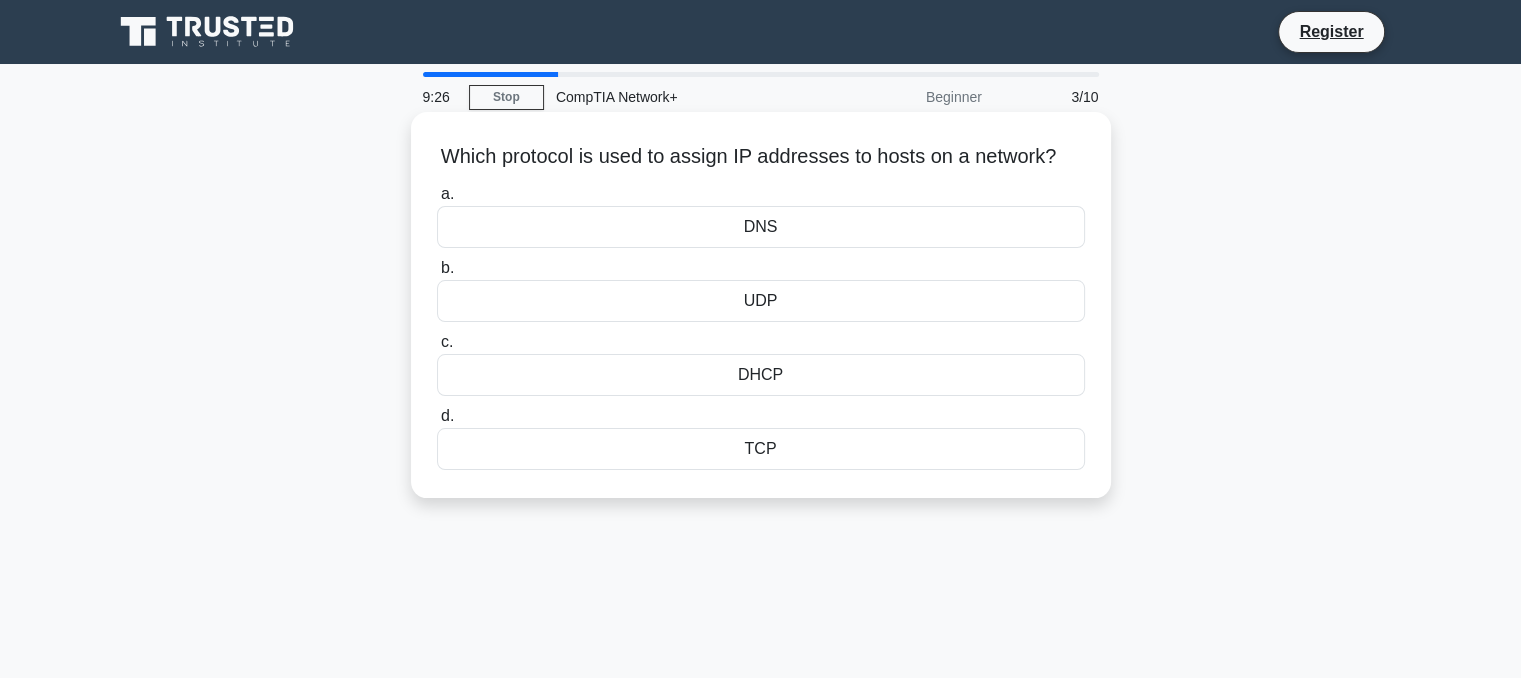 click on "DHCP" at bounding box center (761, 375) 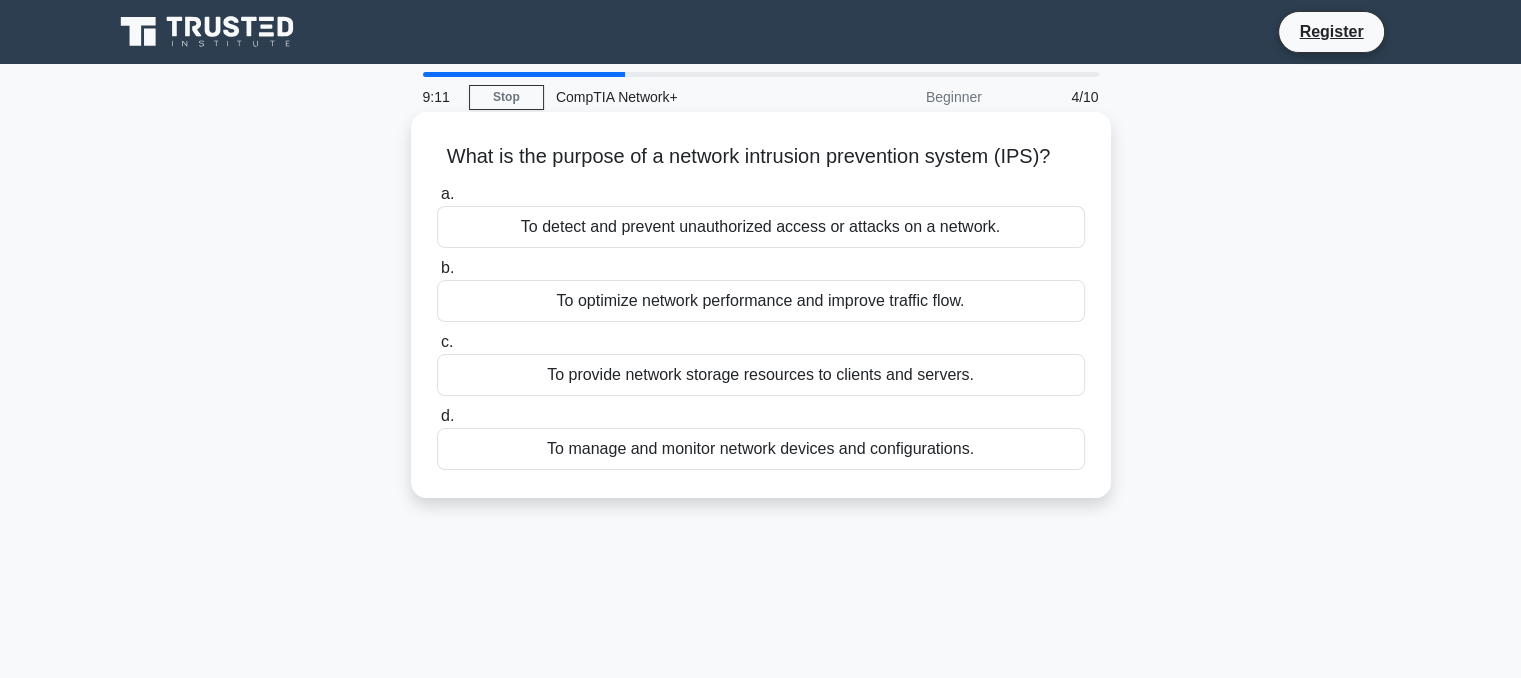click on "To optimize network performance and improve traffic flow." at bounding box center [761, 301] 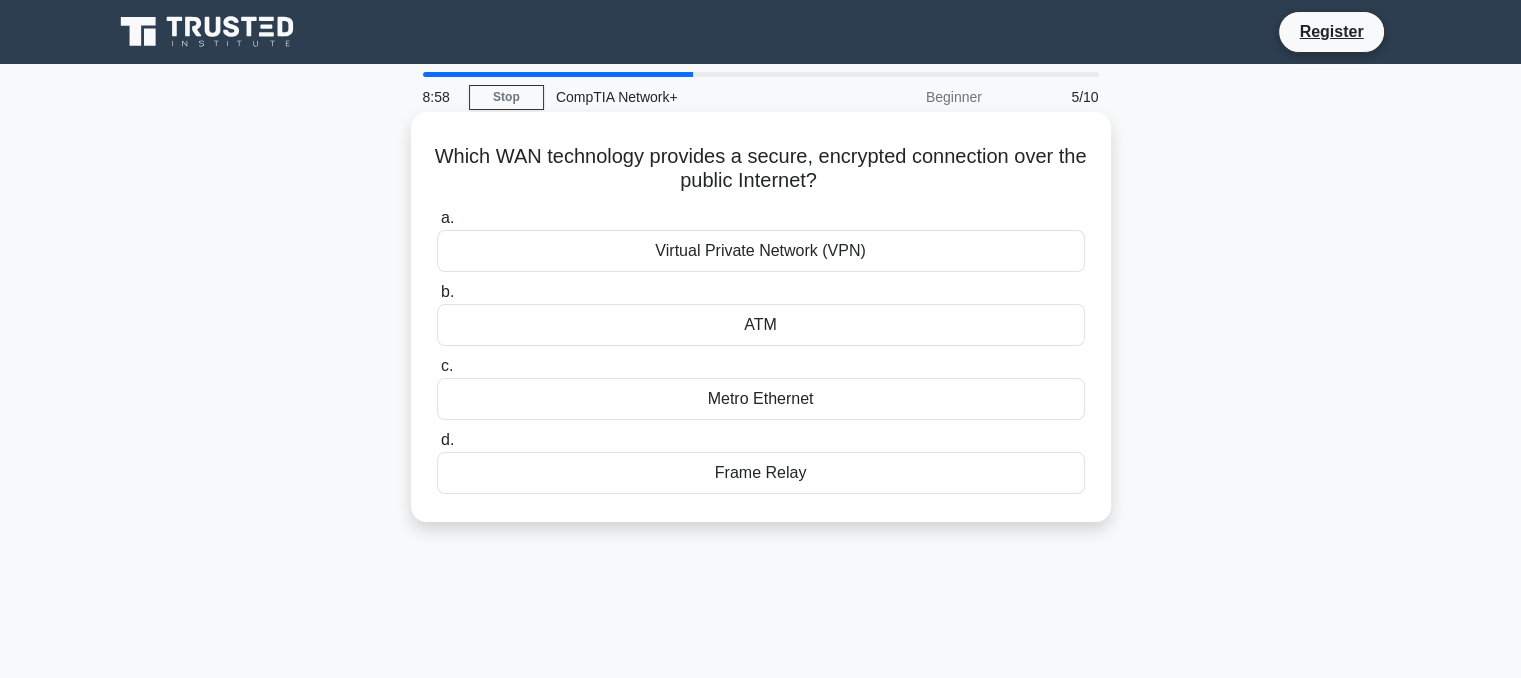click on "Virtual Private Network (VPN)" at bounding box center (761, 251) 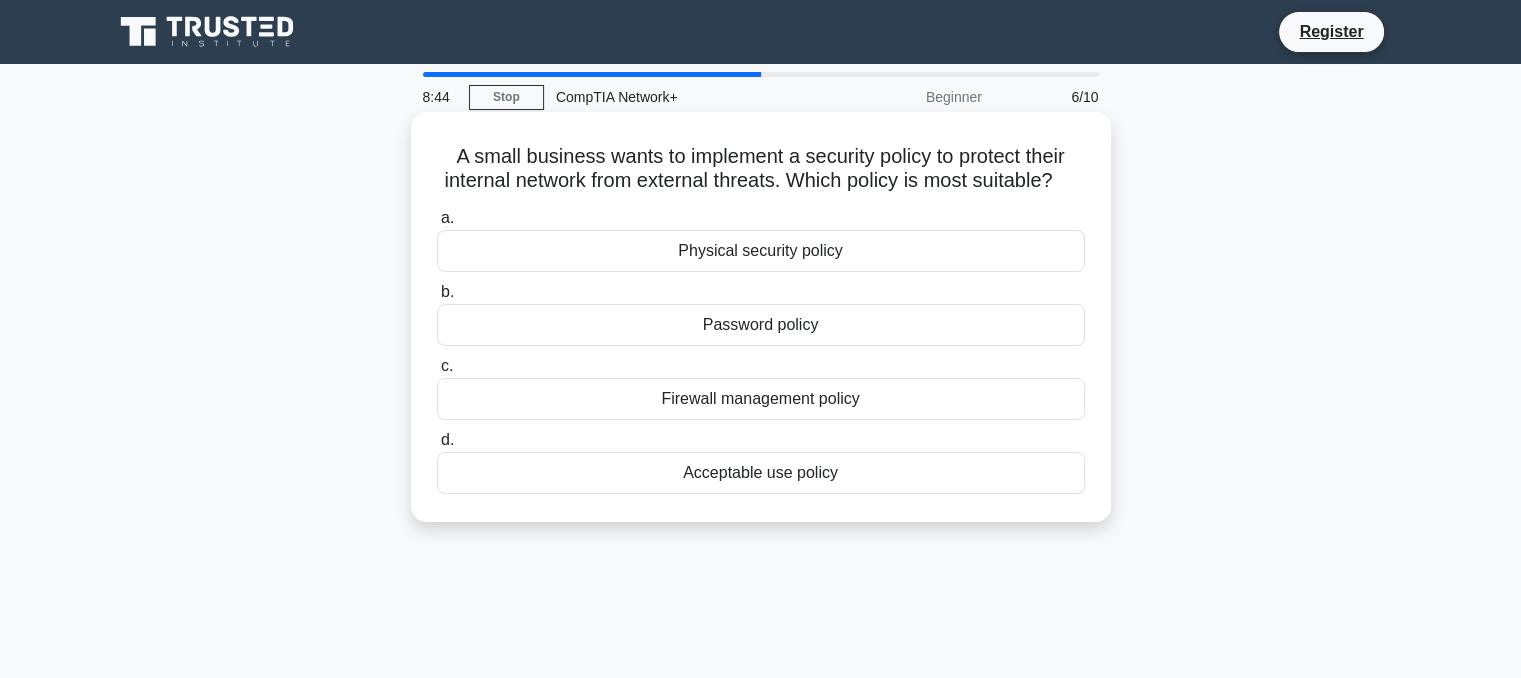 click on "Firewall management policy" at bounding box center (761, 399) 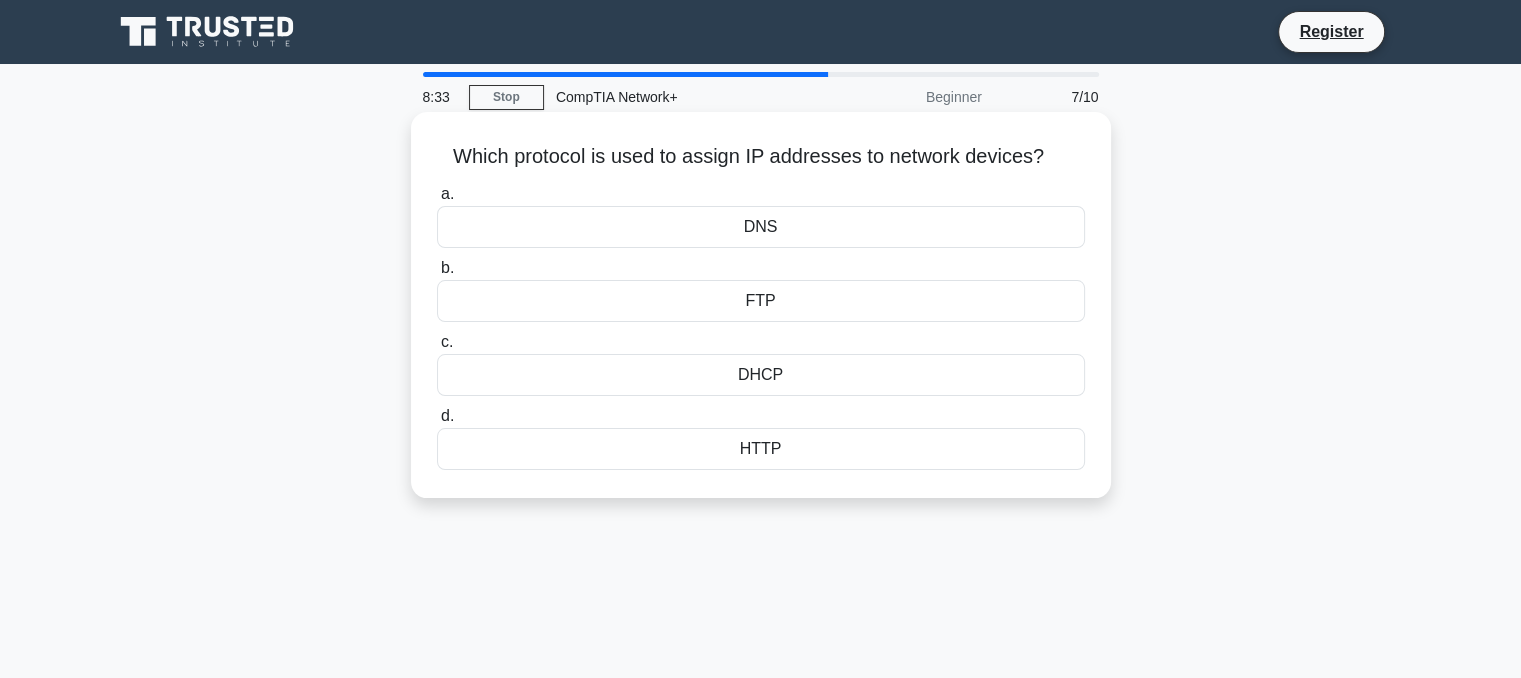 click on "DNS" at bounding box center [761, 227] 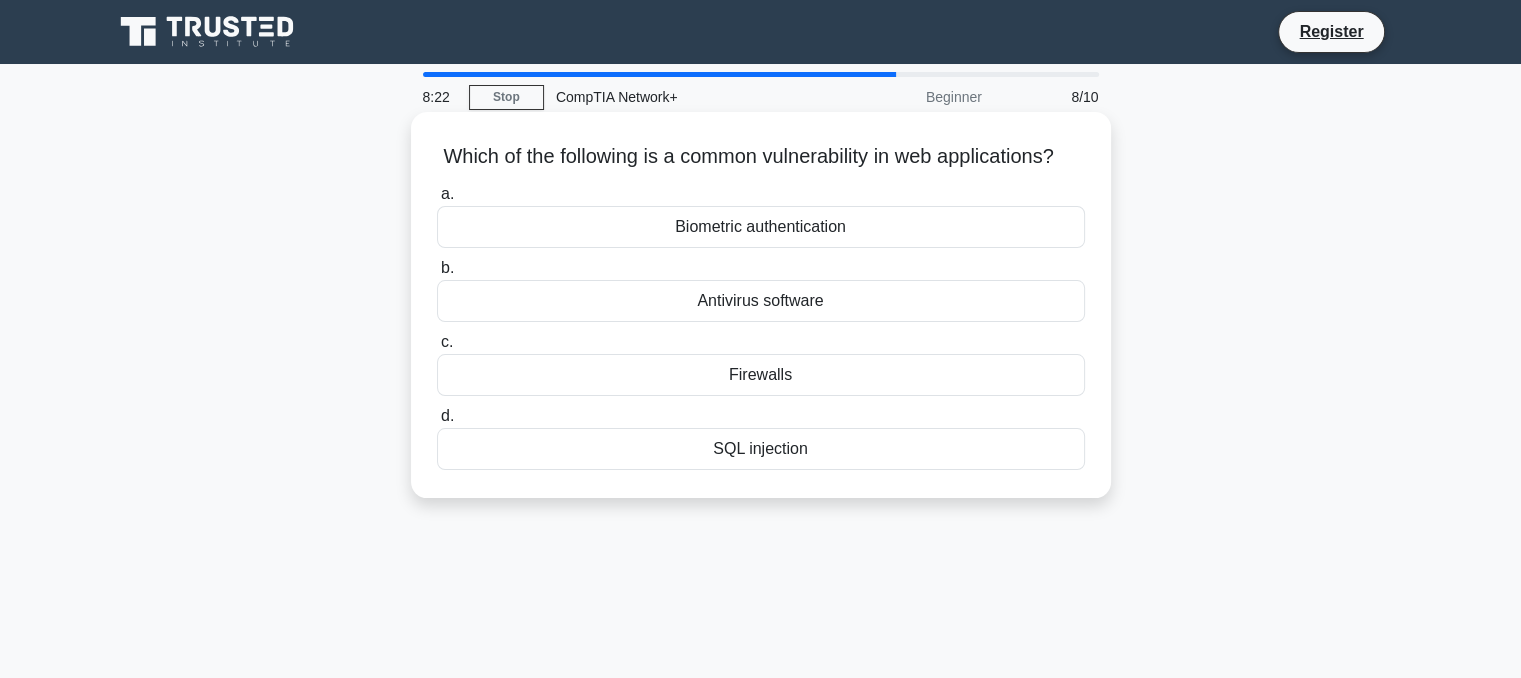 click on "Firewalls" at bounding box center [761, 375] 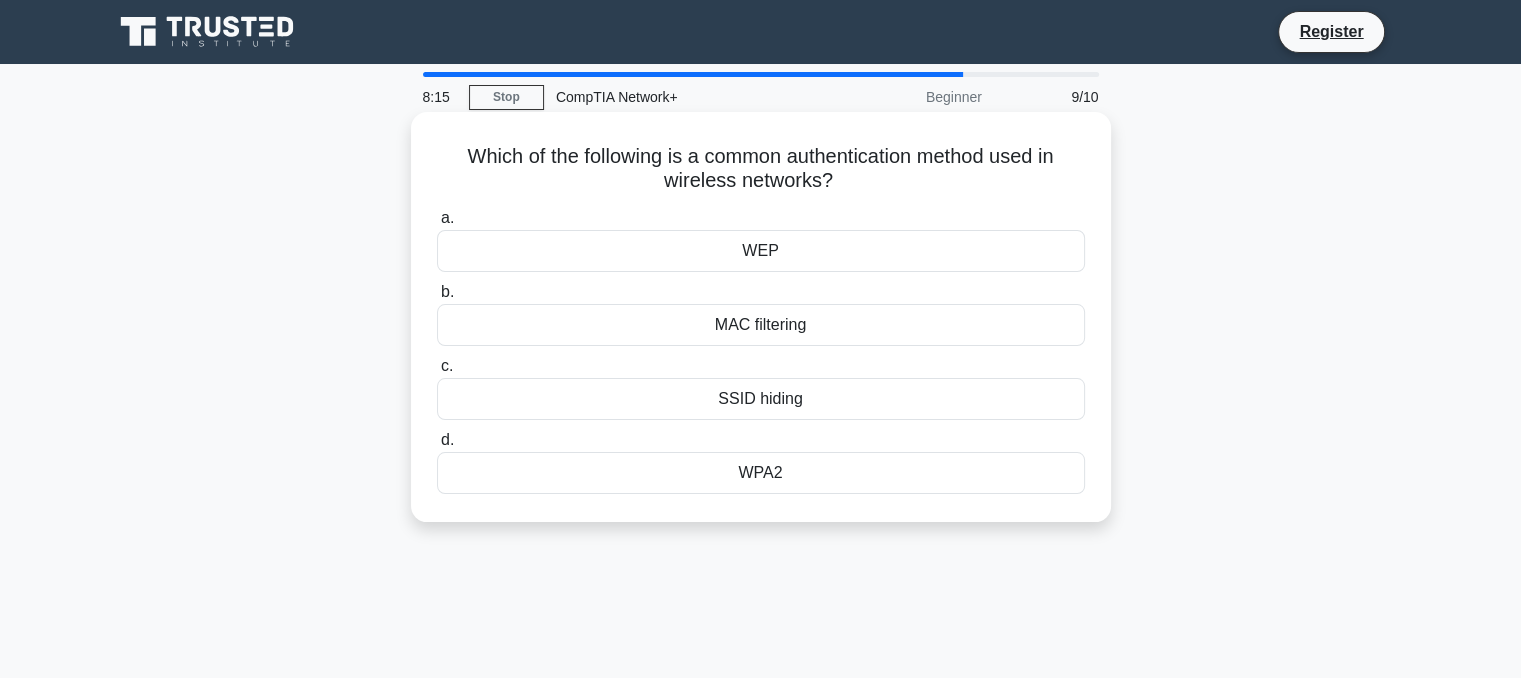 click on "MAC filtering" at bounding box center [761, 325] 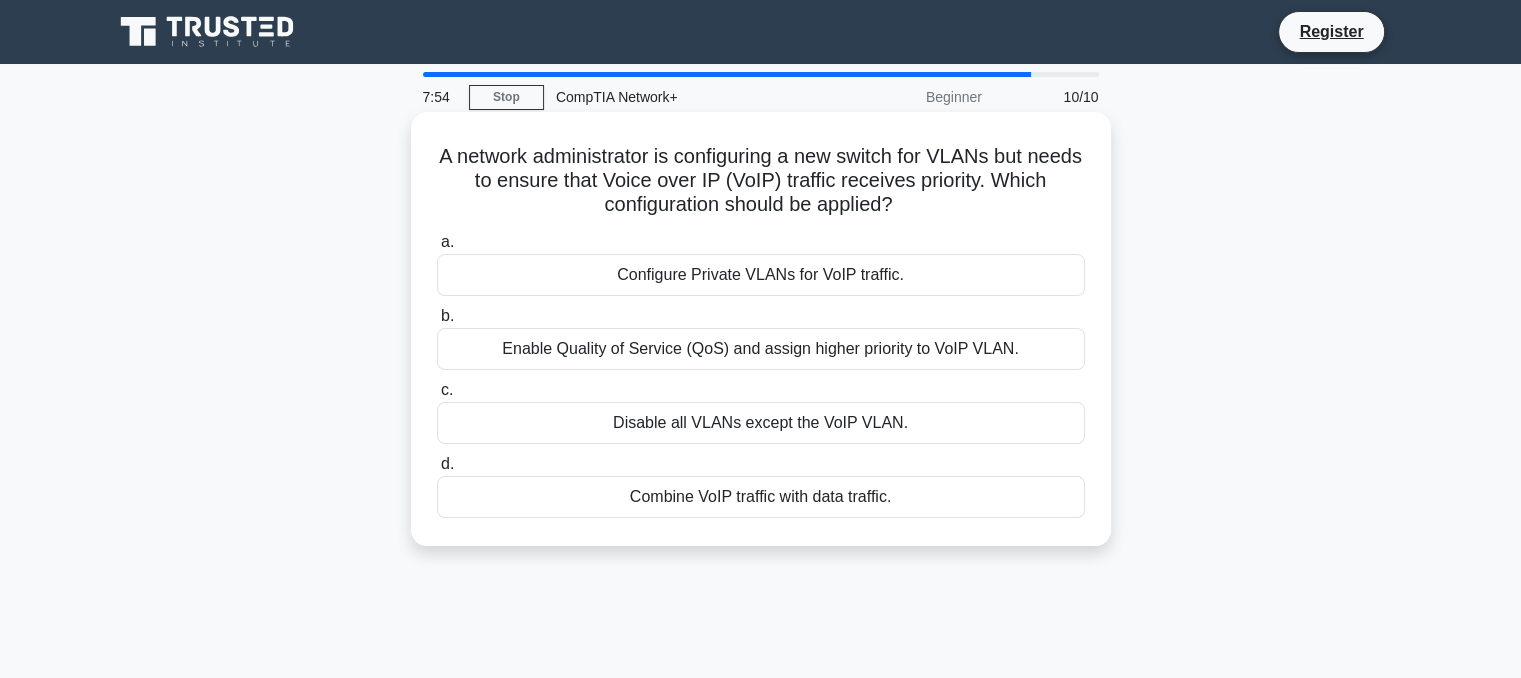 click on "Enable Quality of Service (QoS) and assign higher priority to VoIP VLAN." at bounding box center [761, 349] 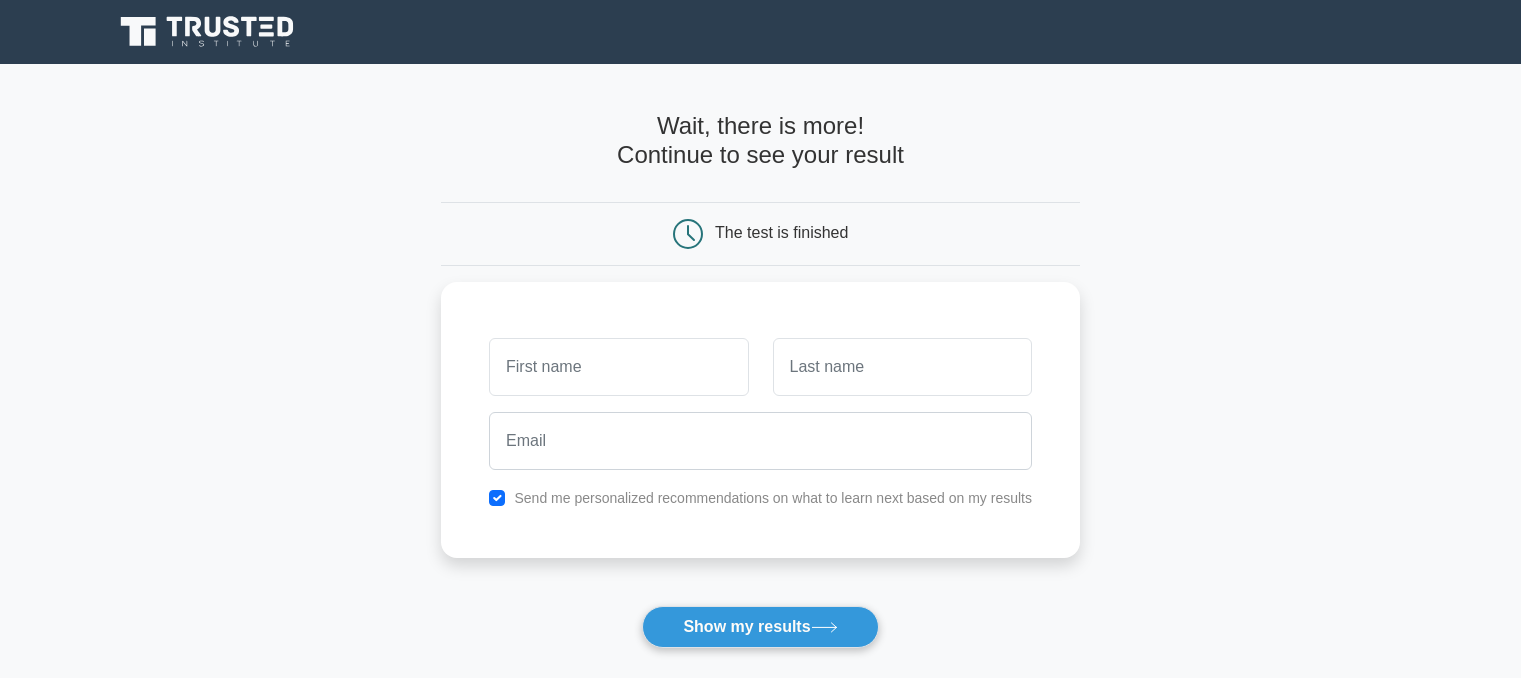 scroll, scrollTop: 0, scrollLeft: 0, axis: both 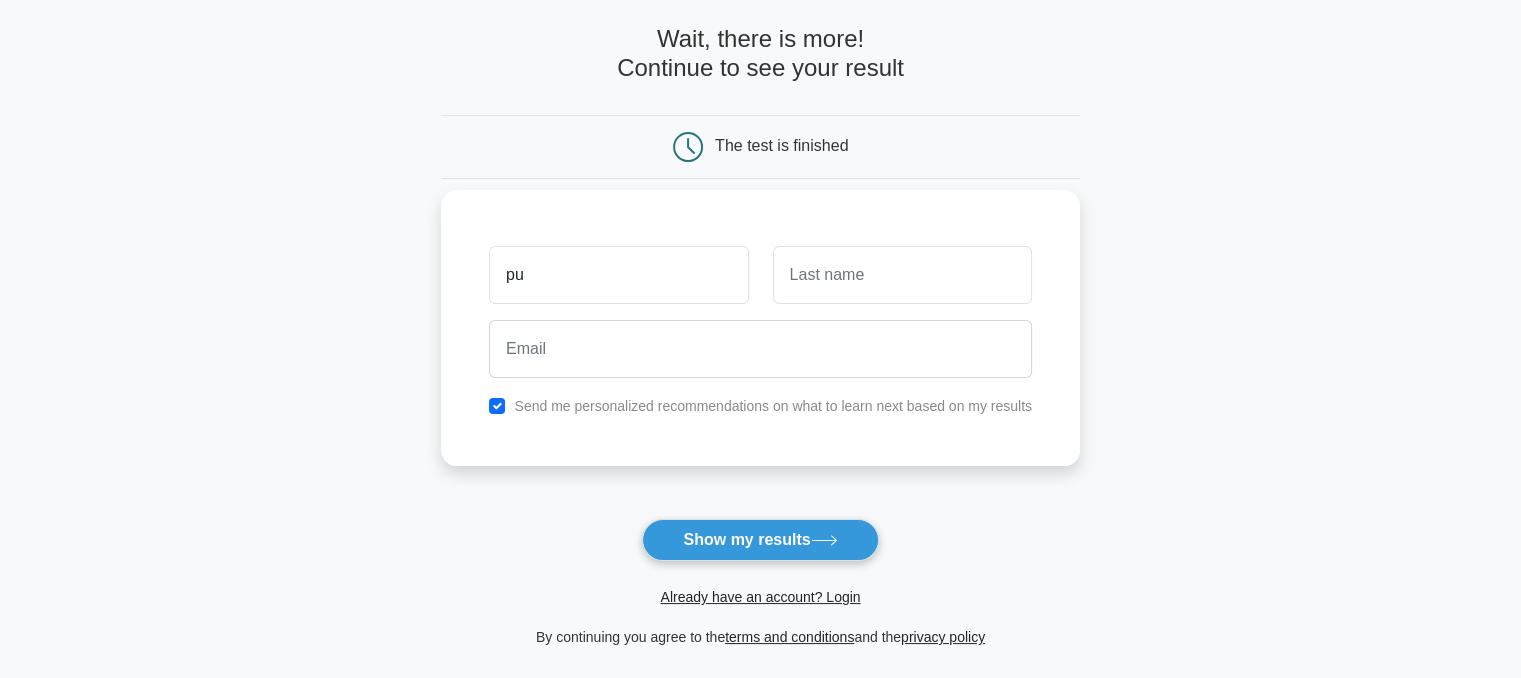 type on "[FIRST]" 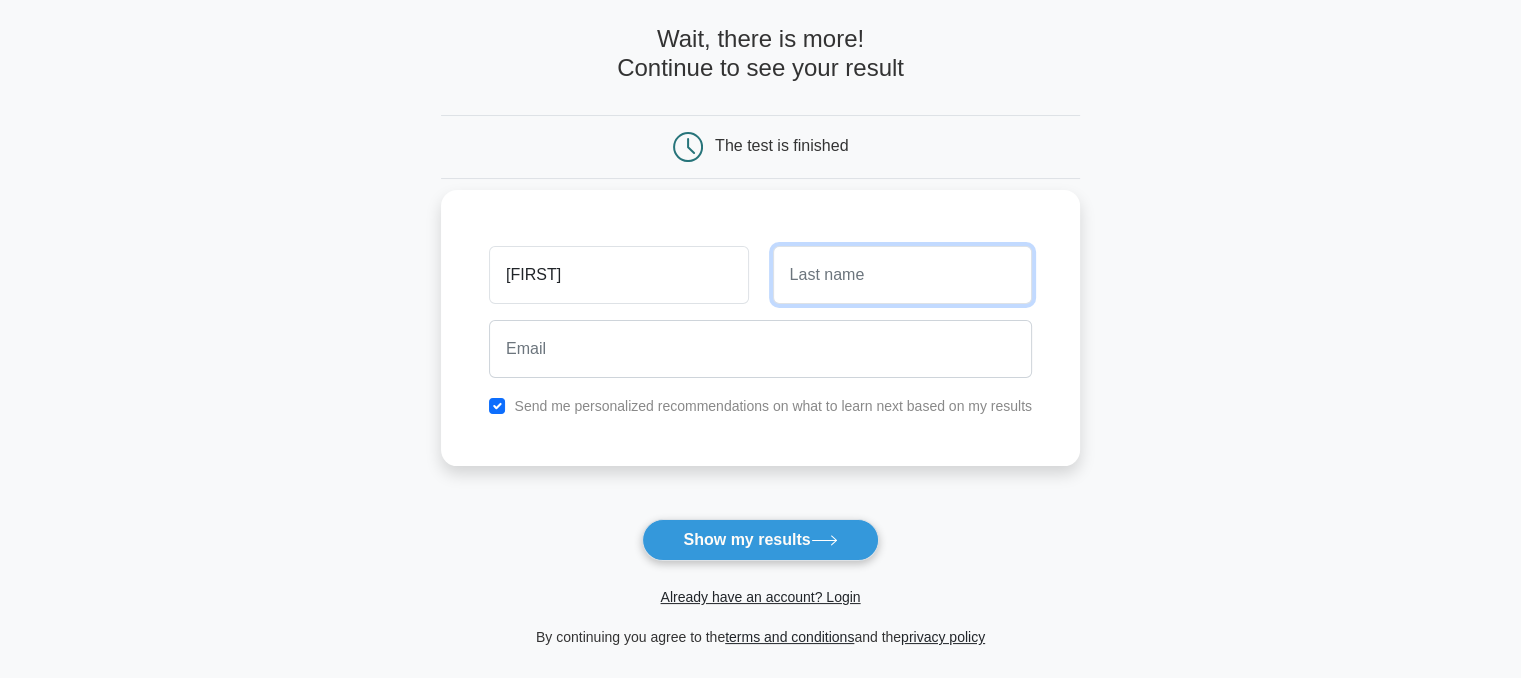 click at bounding box center (902, 275) 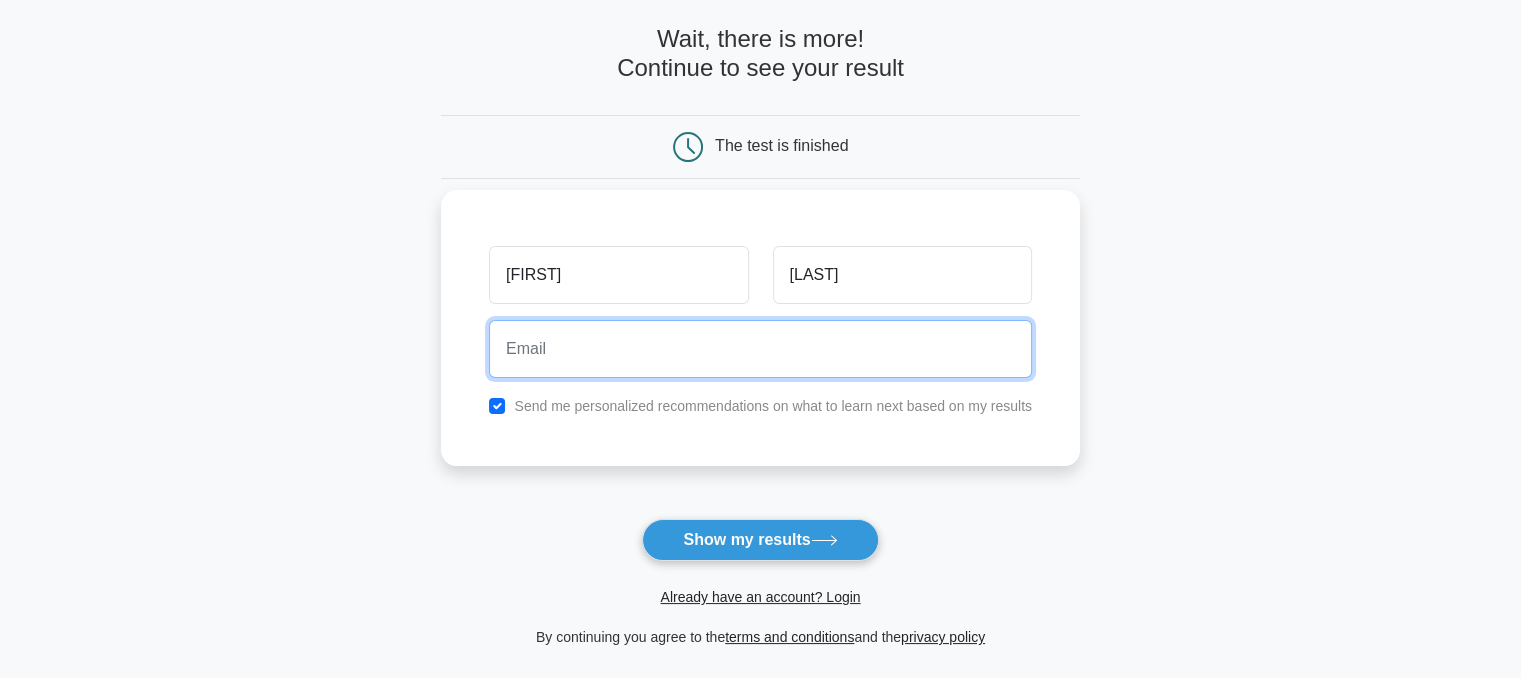 click at bounding box center (760, 349) 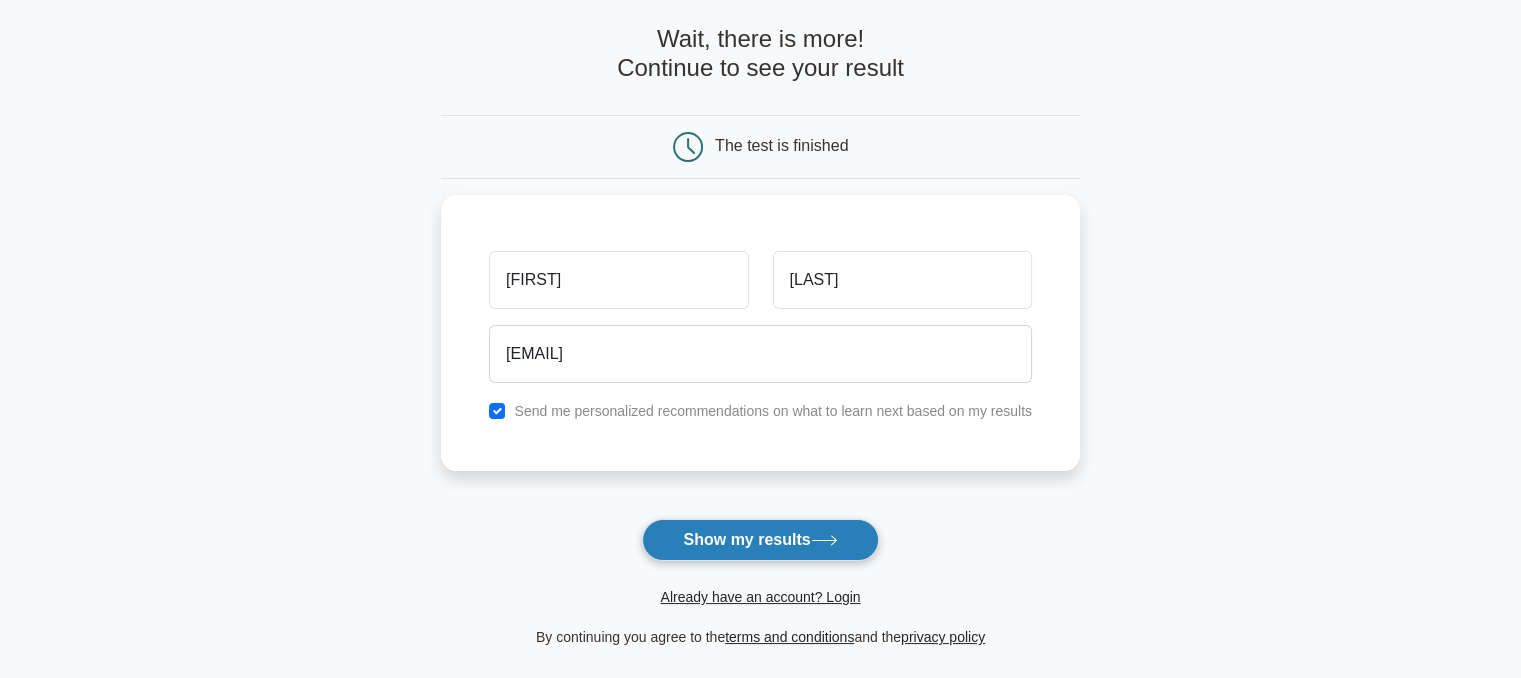 click on "Show my results" at bounding box center (760, 540) 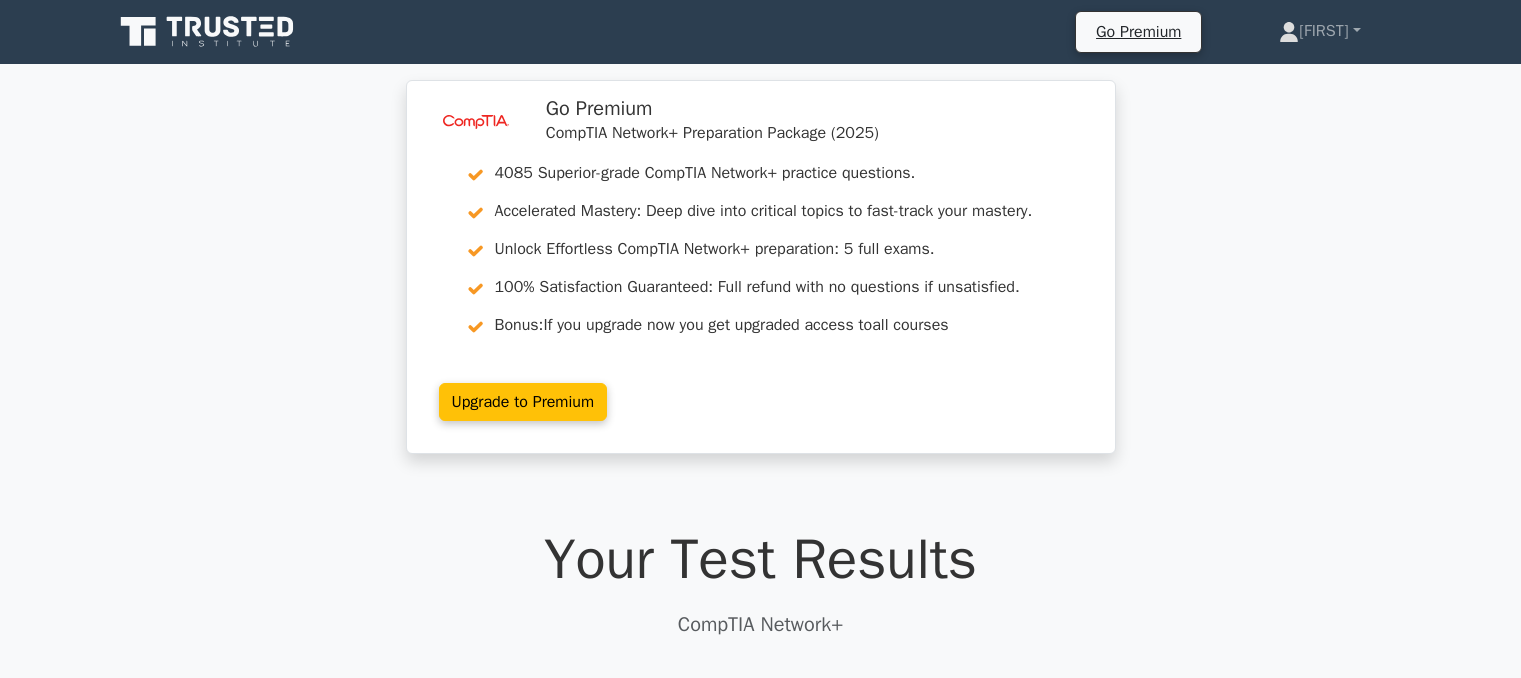 scroll, scrollTop: 0, scrollLeft: 0, axis: both 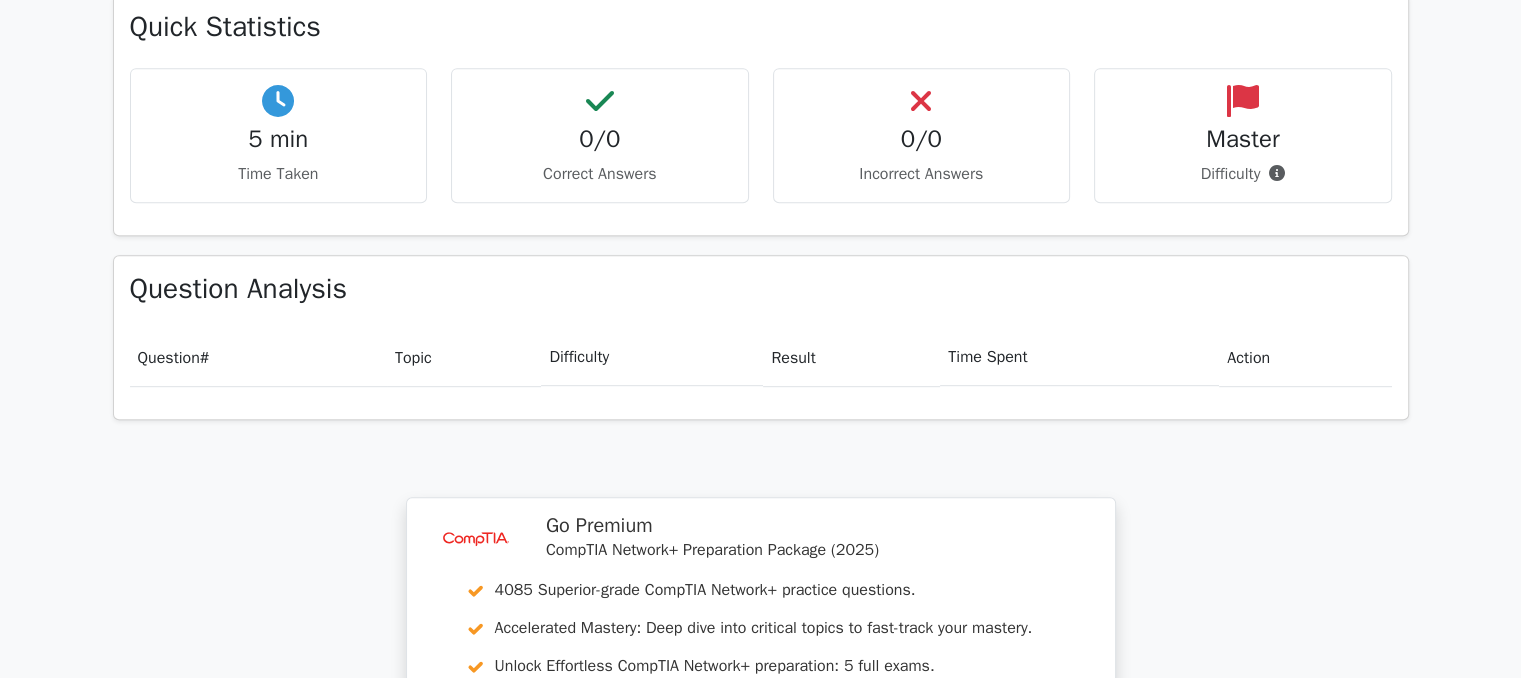 click on "Question" at bounding box center (169, 358) 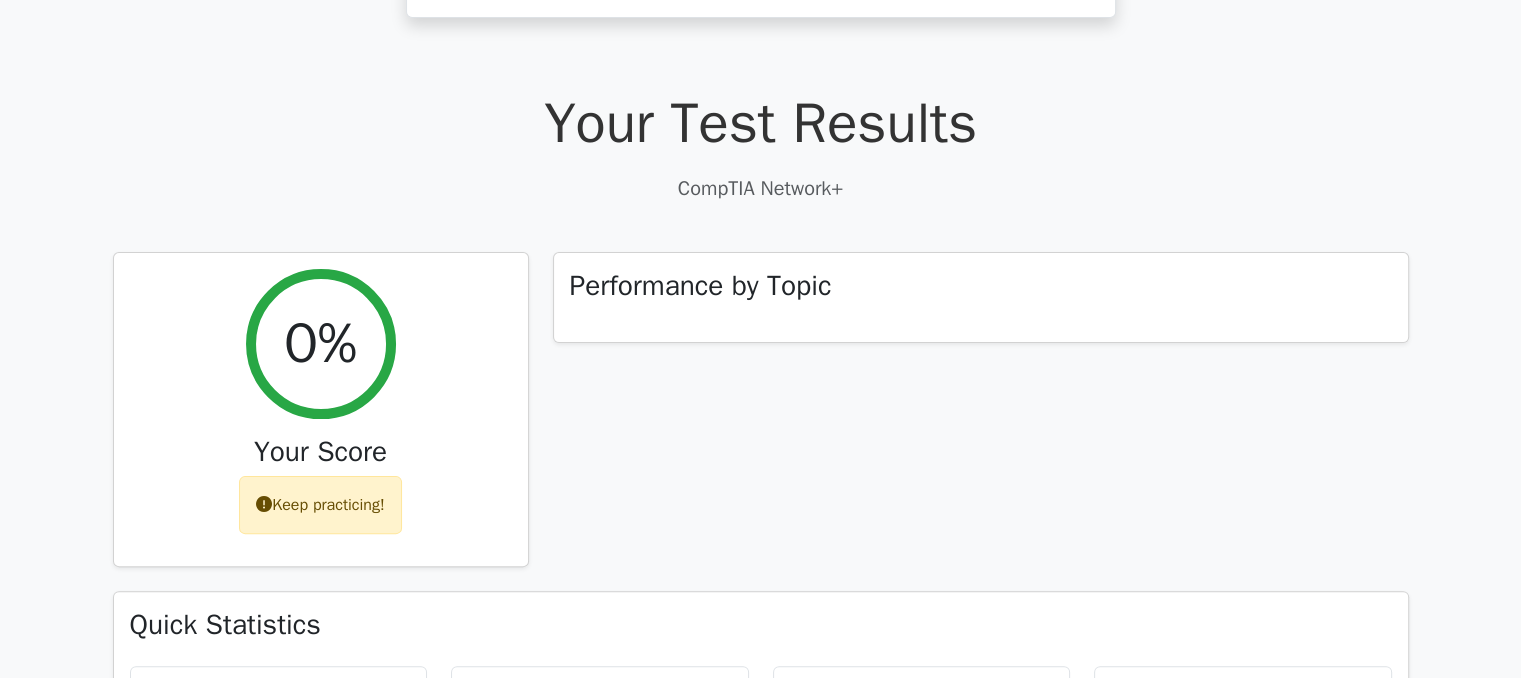 scroll, scrollTop: 435, scrollLeft: 0, axis: vertical 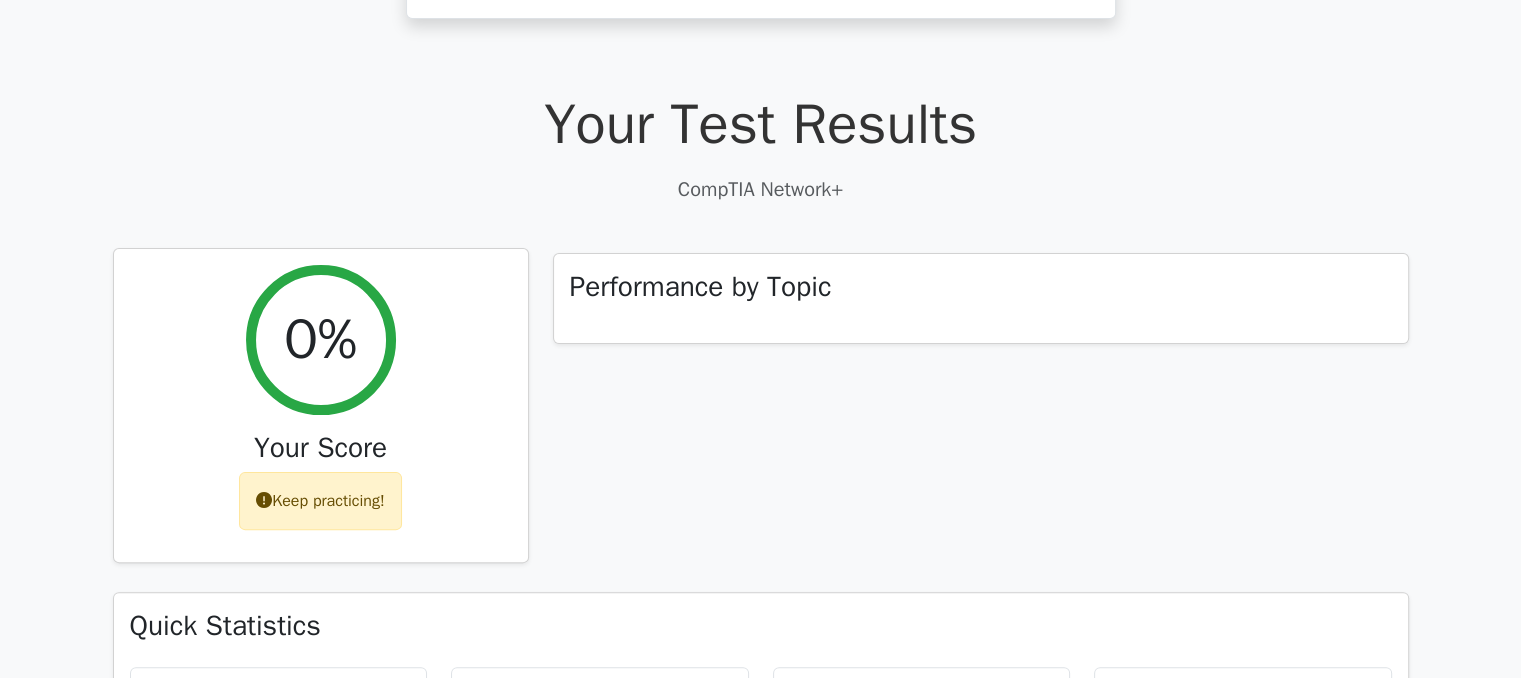 click on "Keep practicing!" at bounding box center [320, 501] 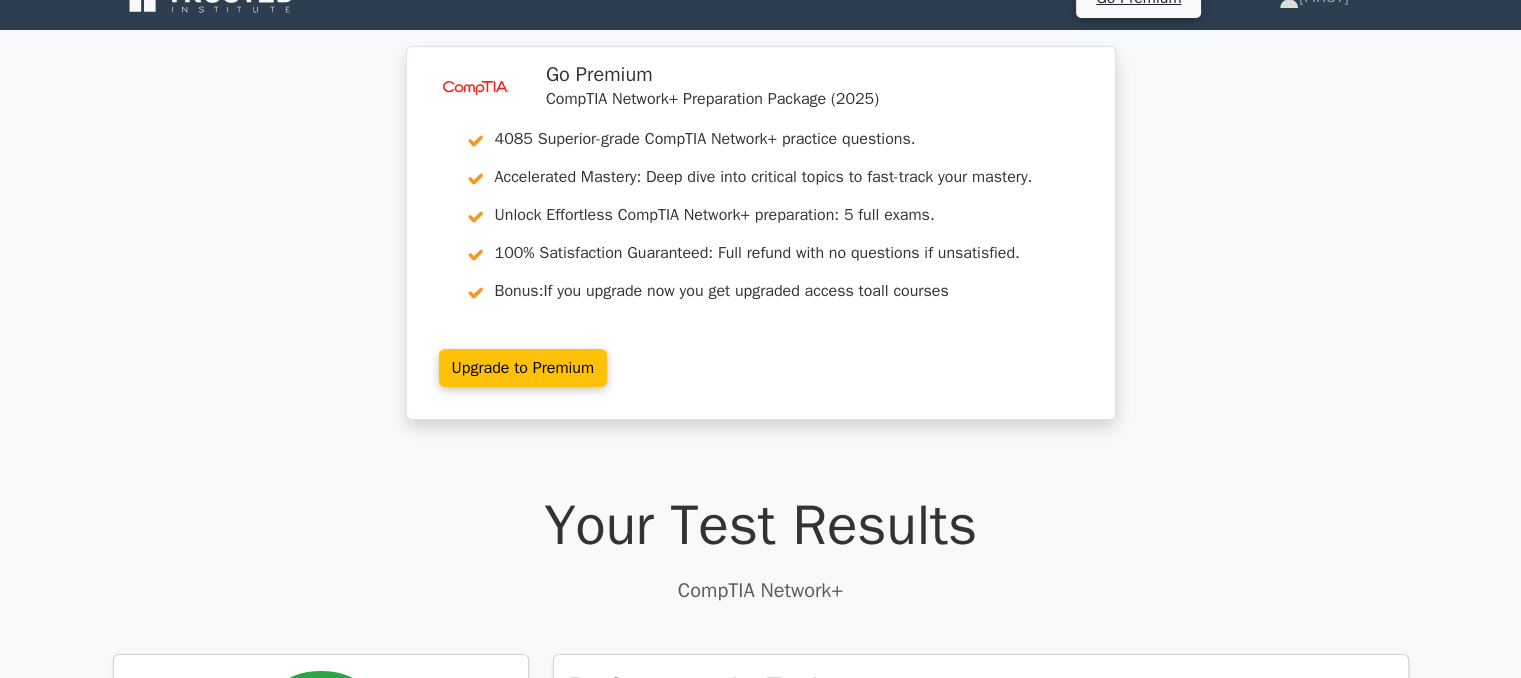 scroll, scrollTop: 0, scrollLeft: 0, axis: both 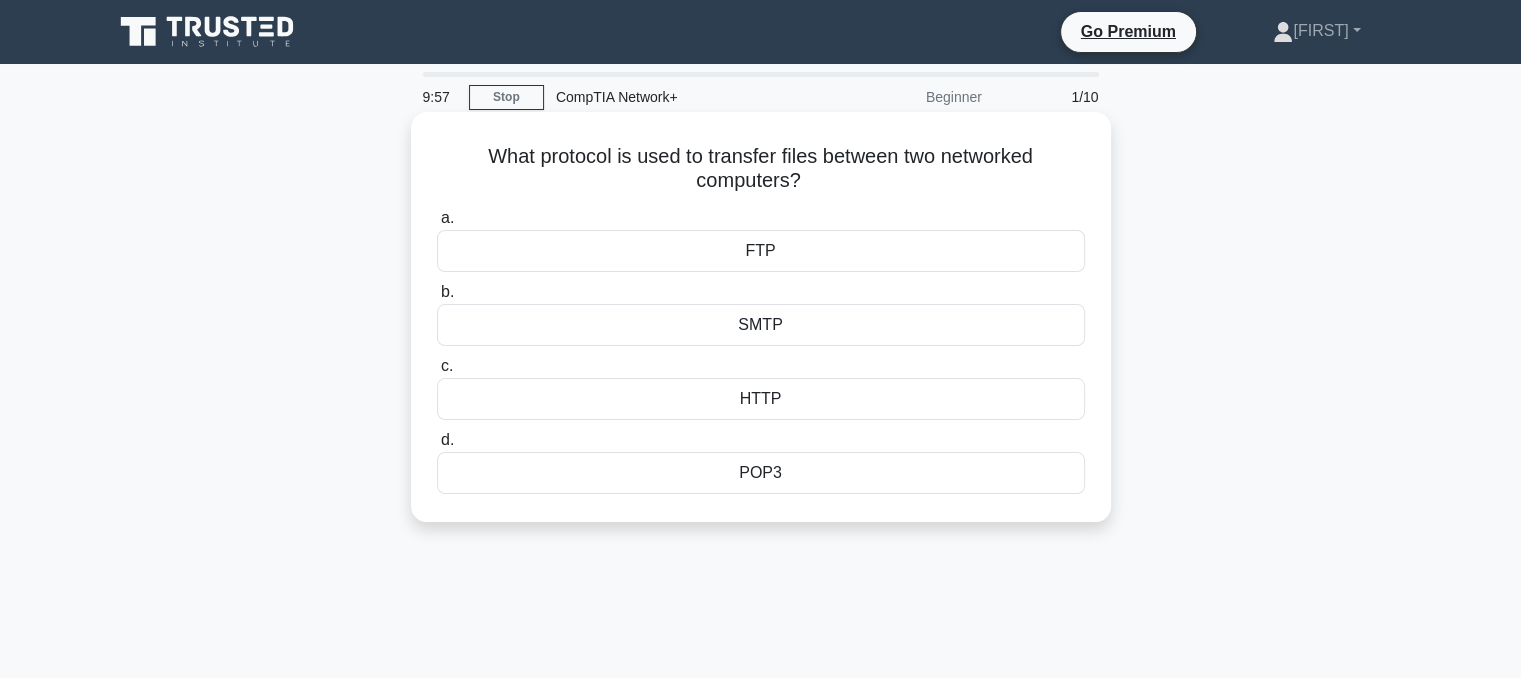 click on "FTP" at bounding box center [761, 251] 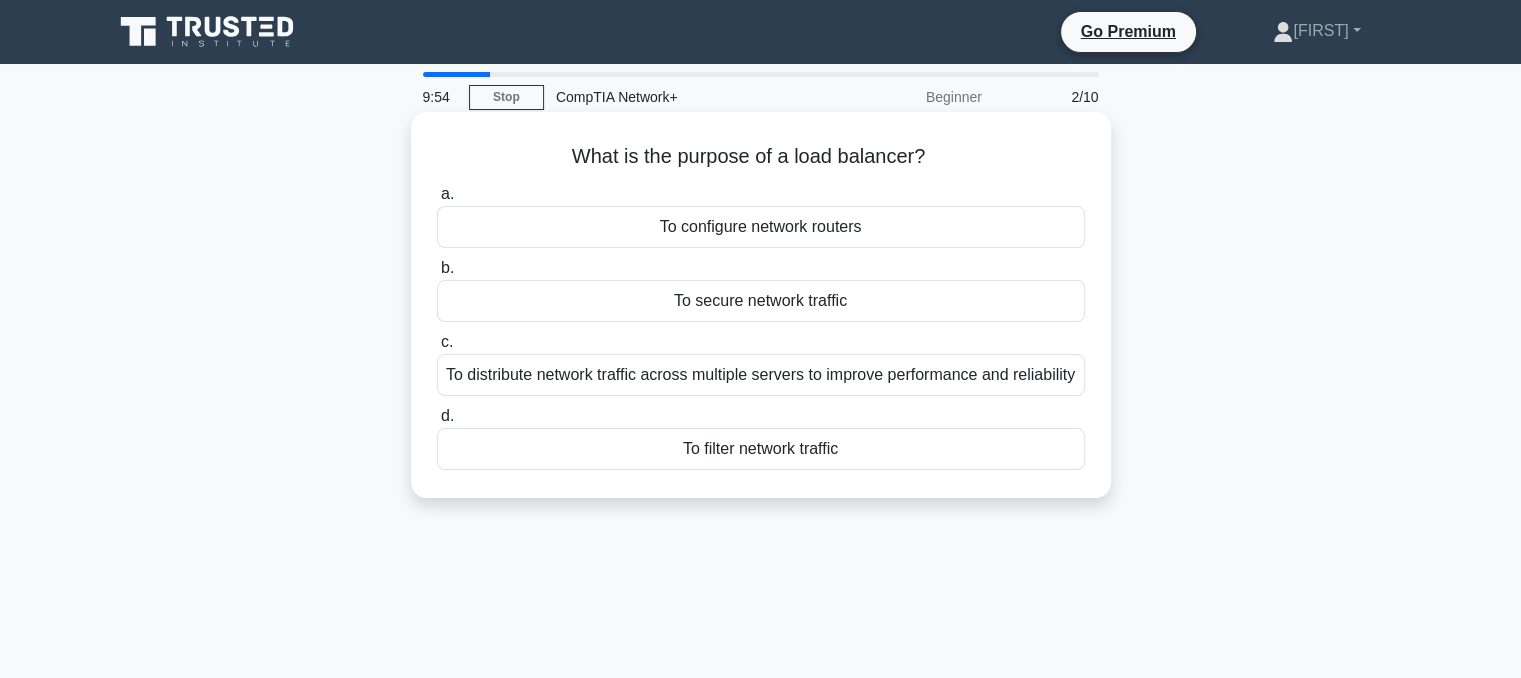click on "To distribute network traffic across multiple servers to improve performance and reliability" at bounding box center [761, 375] 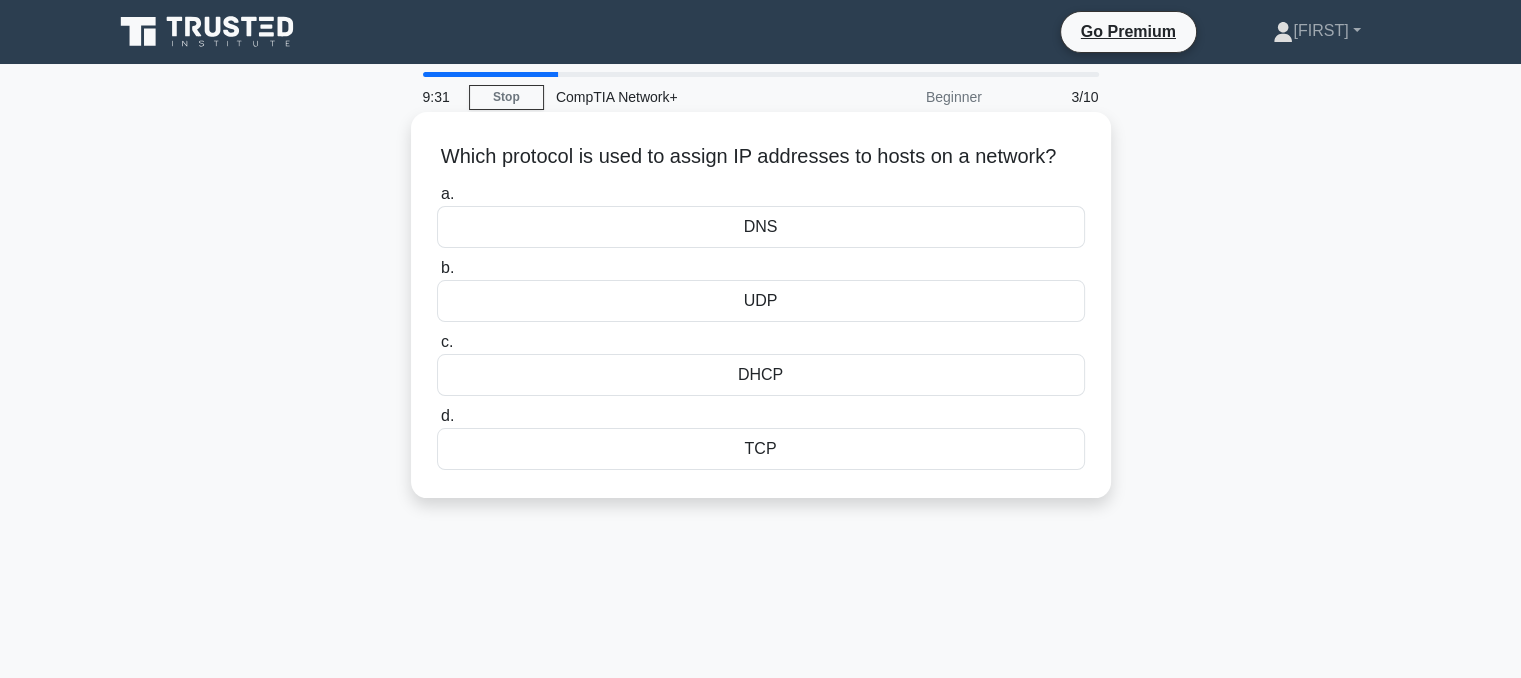 click on "TCP" at bounding box center (761, 449) 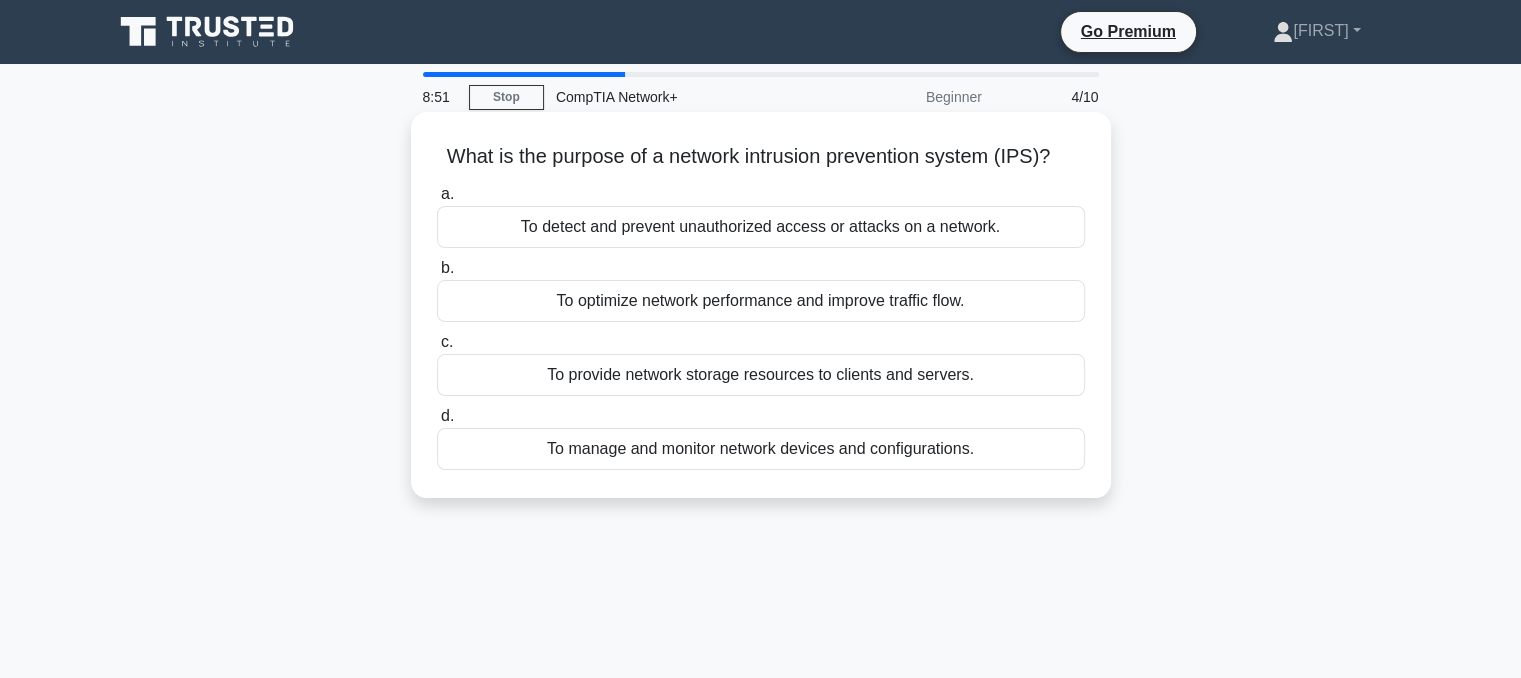 click on "To detect and prevent unauthorized access or attacks on a network." at bounding box center (761, 227) 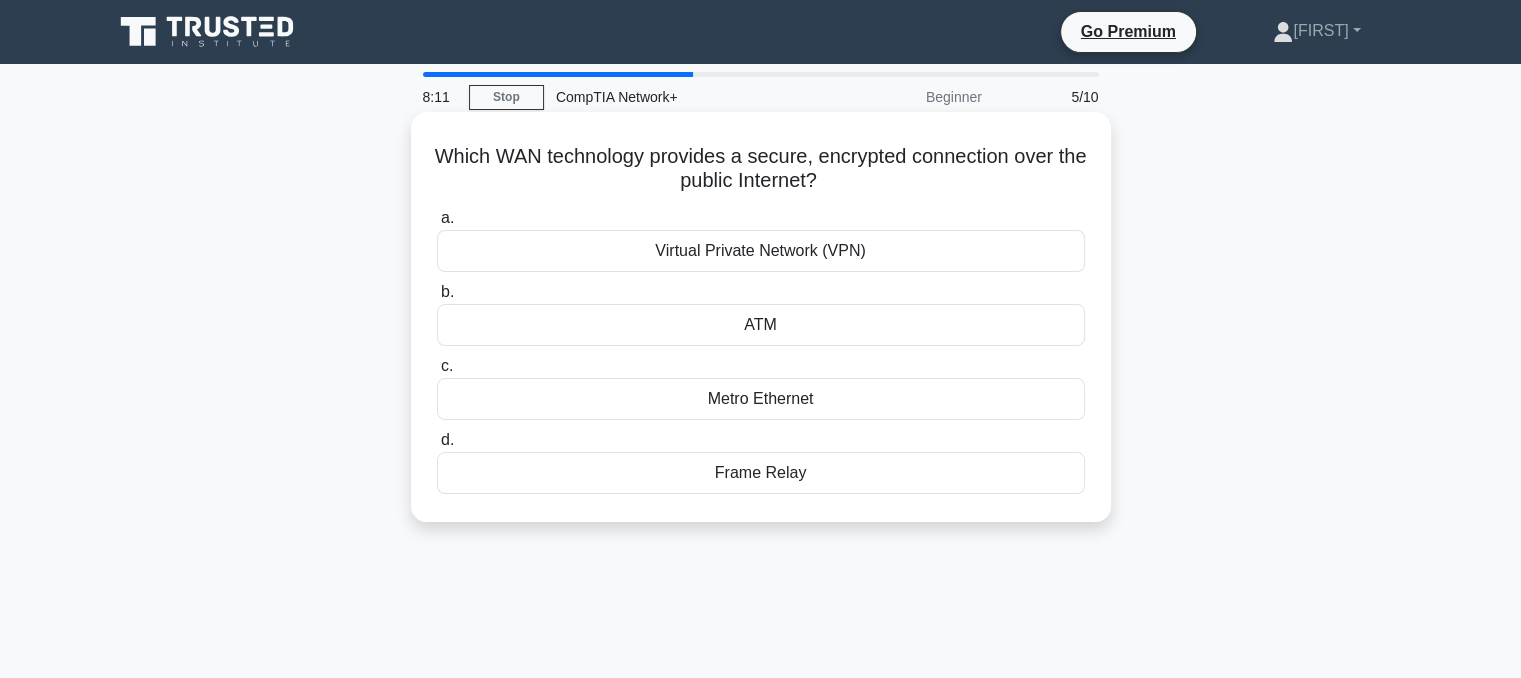 click on "Virtual Private Network (VPN)" at bounding box center (761, 251) 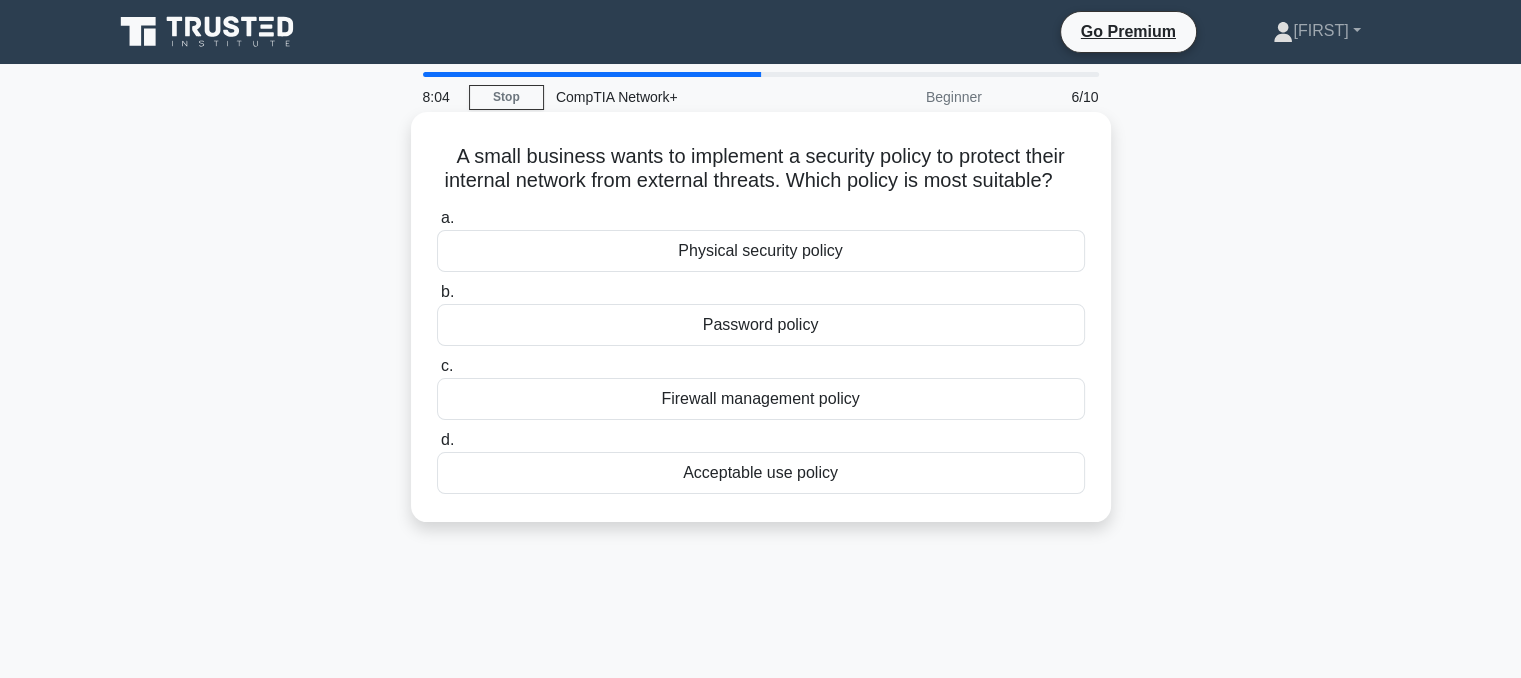click on "Firewall management policy" at bounding box center [761, 399] 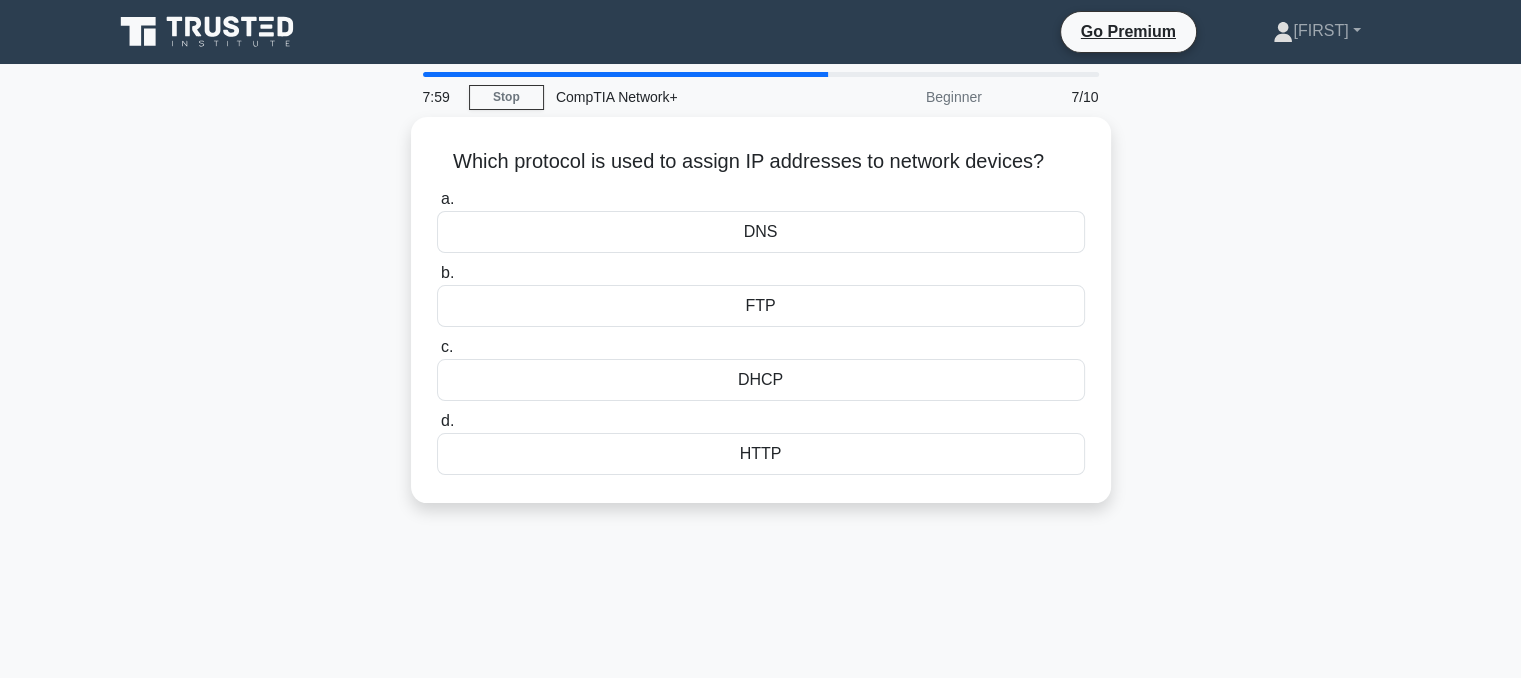 click on "d.
HTTP" at bounding box center (761, 442) 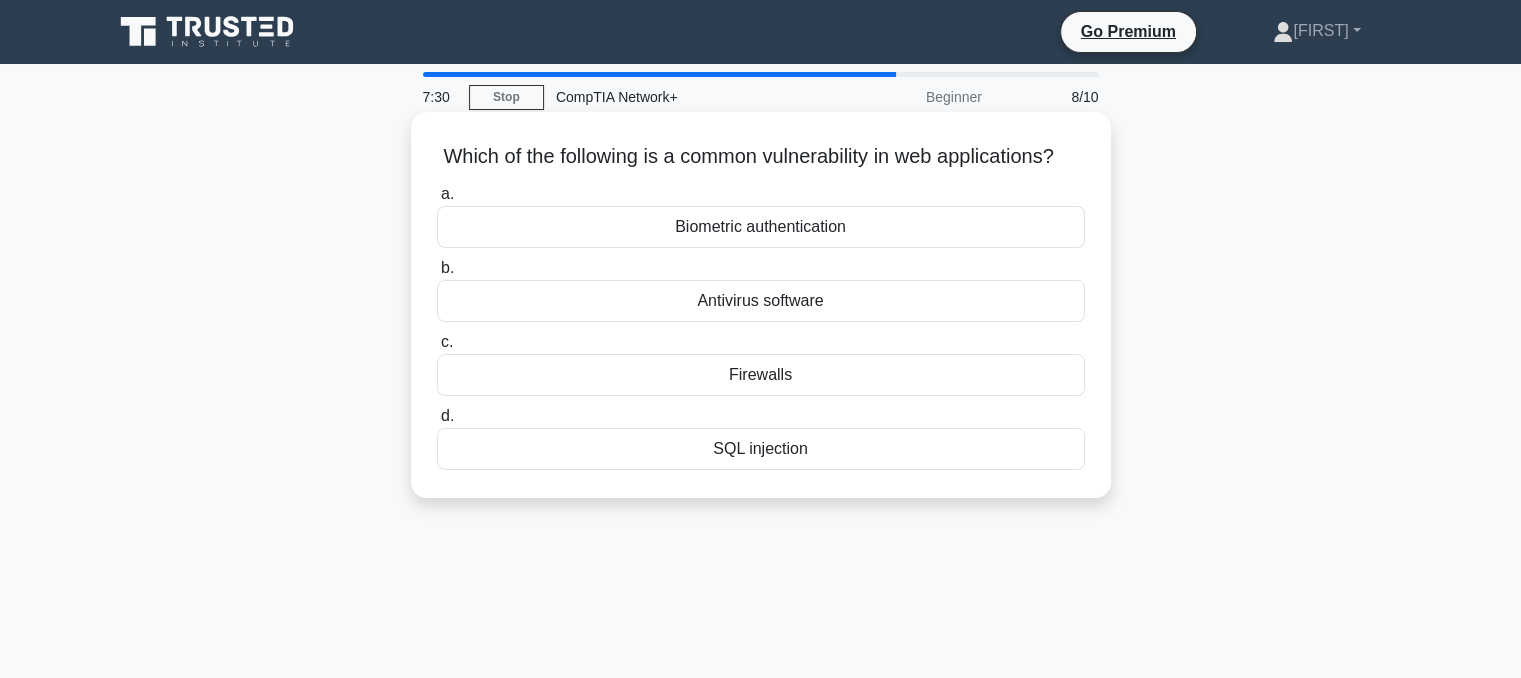 click on "SQL injection" at bounding box center (761, 449) 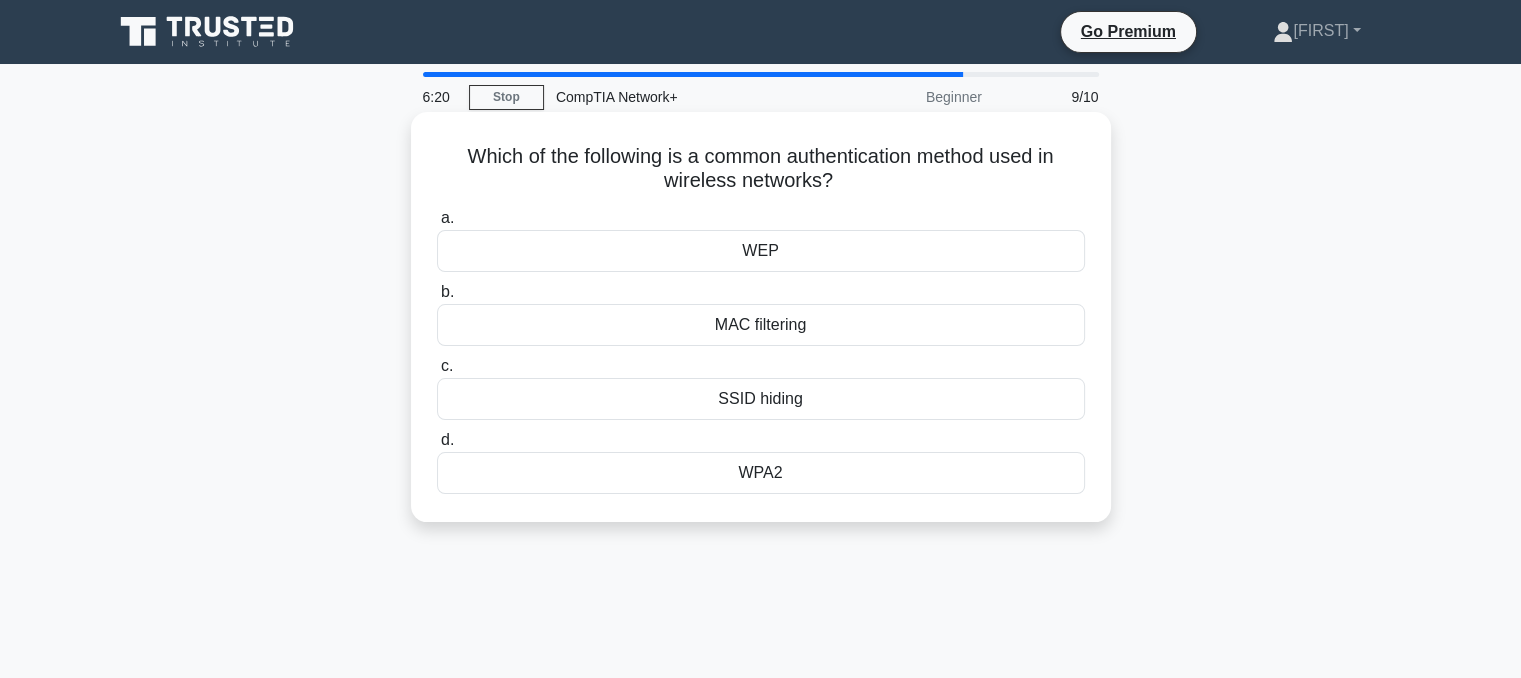 click on "WEP" at bounding box center [761, 251] 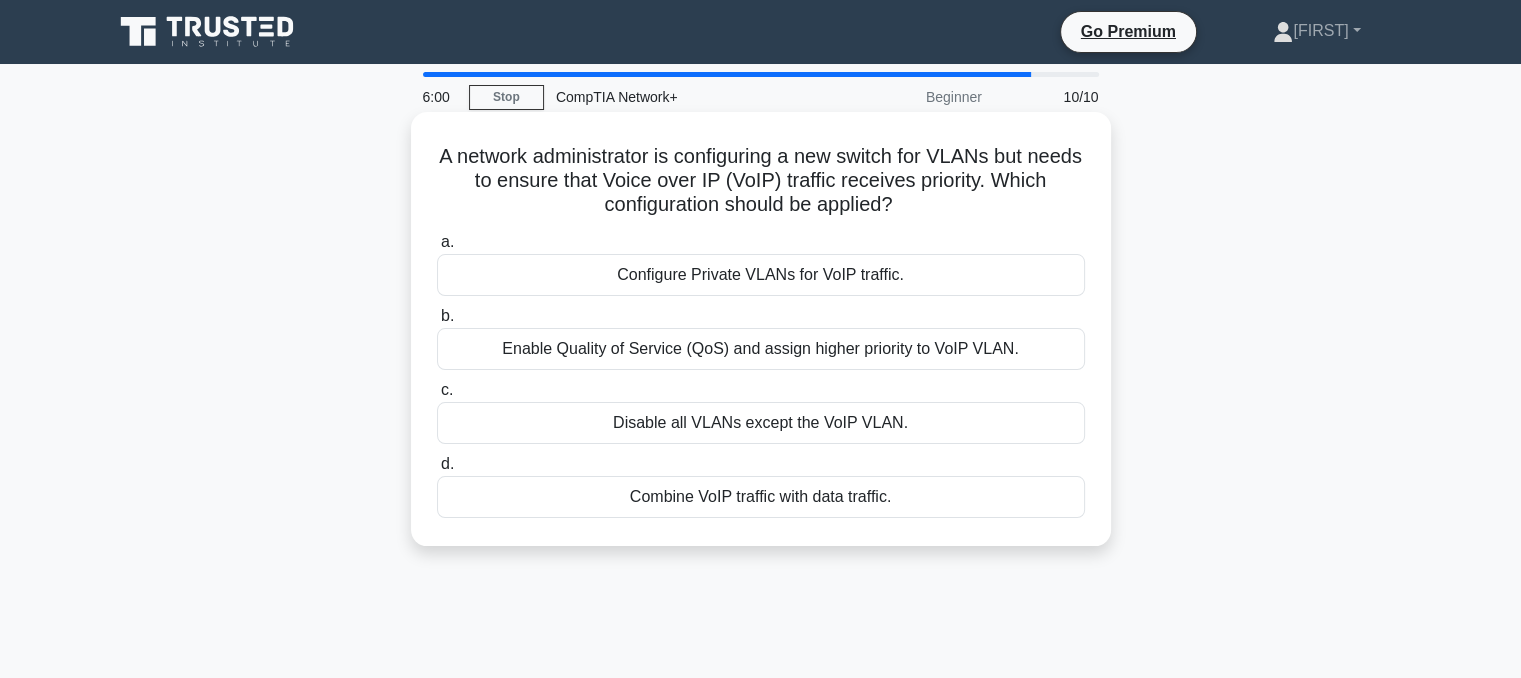 drag, startPoint x: 458, startPoint y: 155, endPoint x: 1056, endPoint y: 545, distance: 713.93555 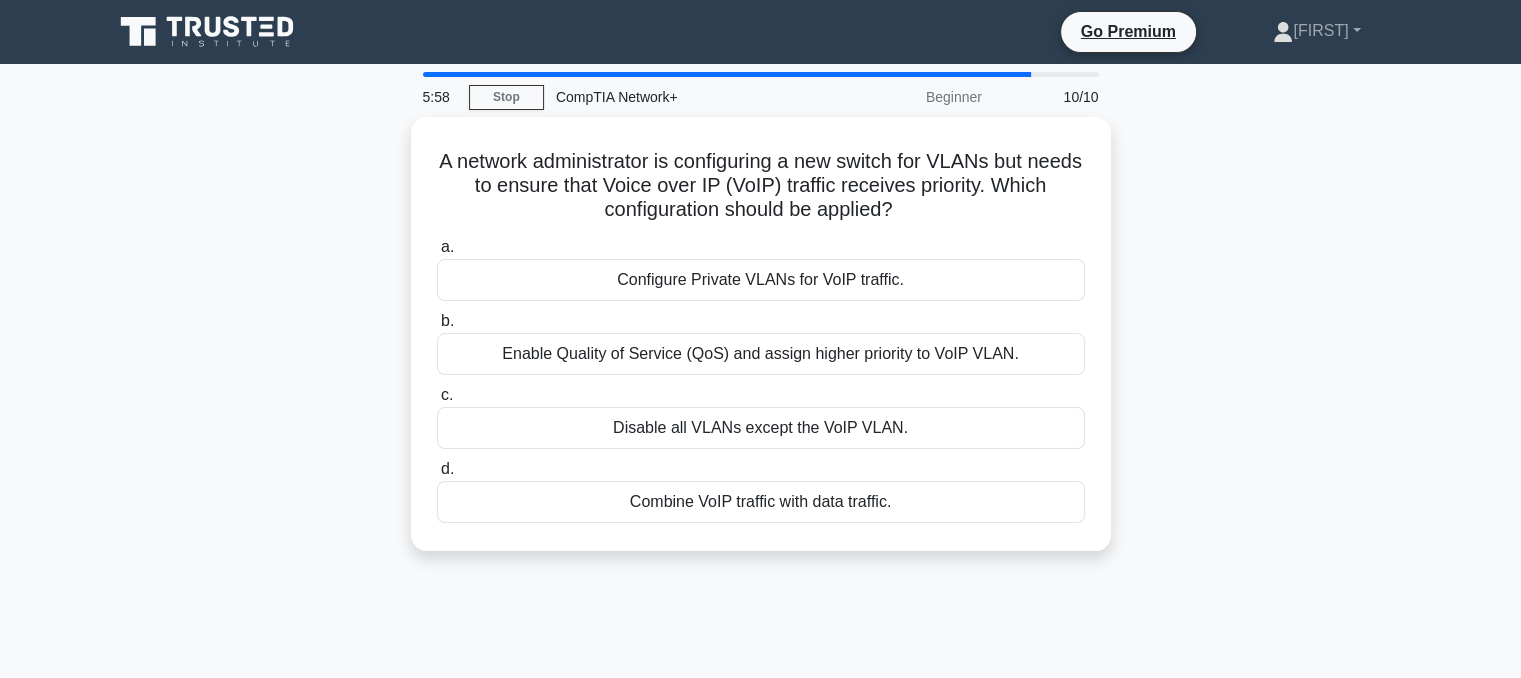 click on "A network administrator is configuring a new switch for VLANs but needs to ensure that Voice over IP (VoIP) traffic receives priority. Which configuration should be applied?
.spinner_0XTQ{transform-origin:center;animation:spinner_y6GP .75s linear infinite}@keyframes spinner_y6GP{100%{transform:rotate(360deg)}}
a.
Configure Private VLANs for VoIP traffic.
b. c. d." at bounding box center [761, 346] 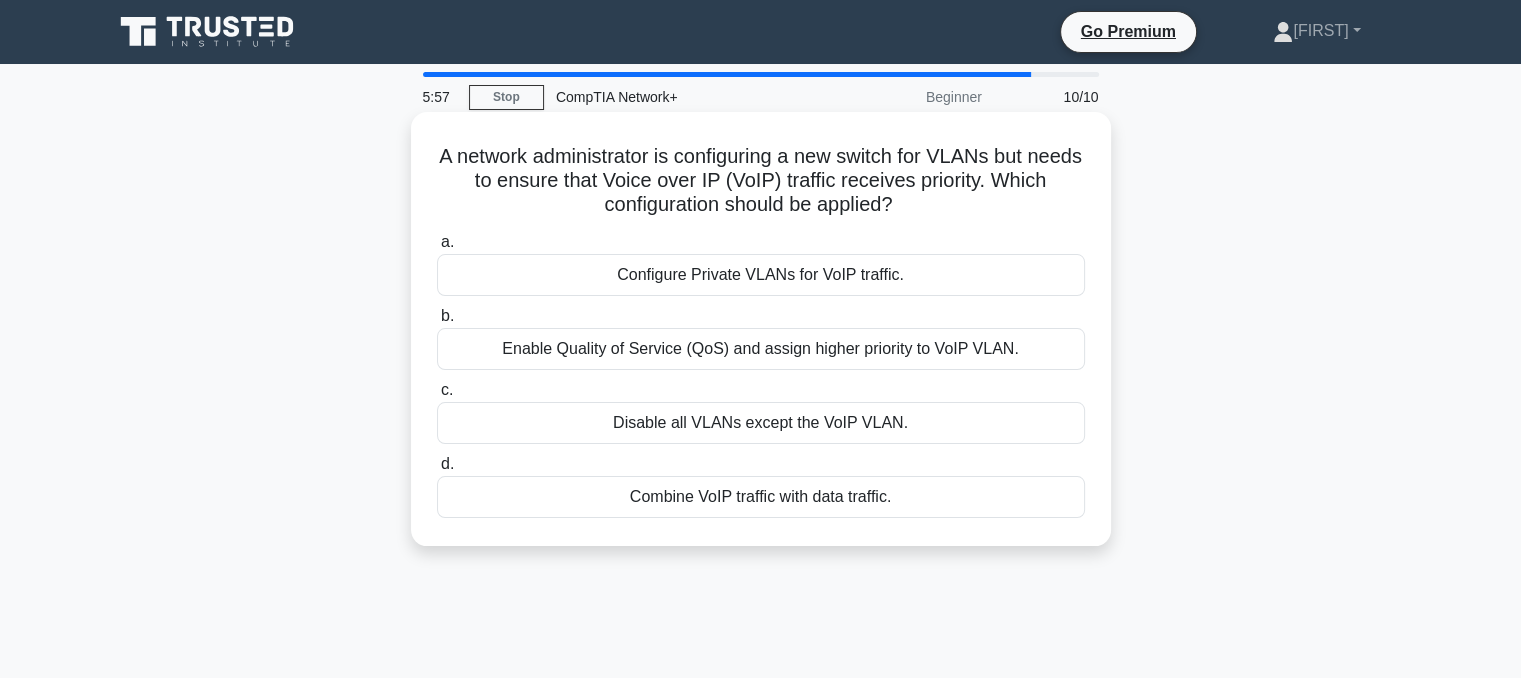 click on "Enable Quality of Service (QoS) and assign higher priority to VoIP VLAN." at bounding box center [761, 349] 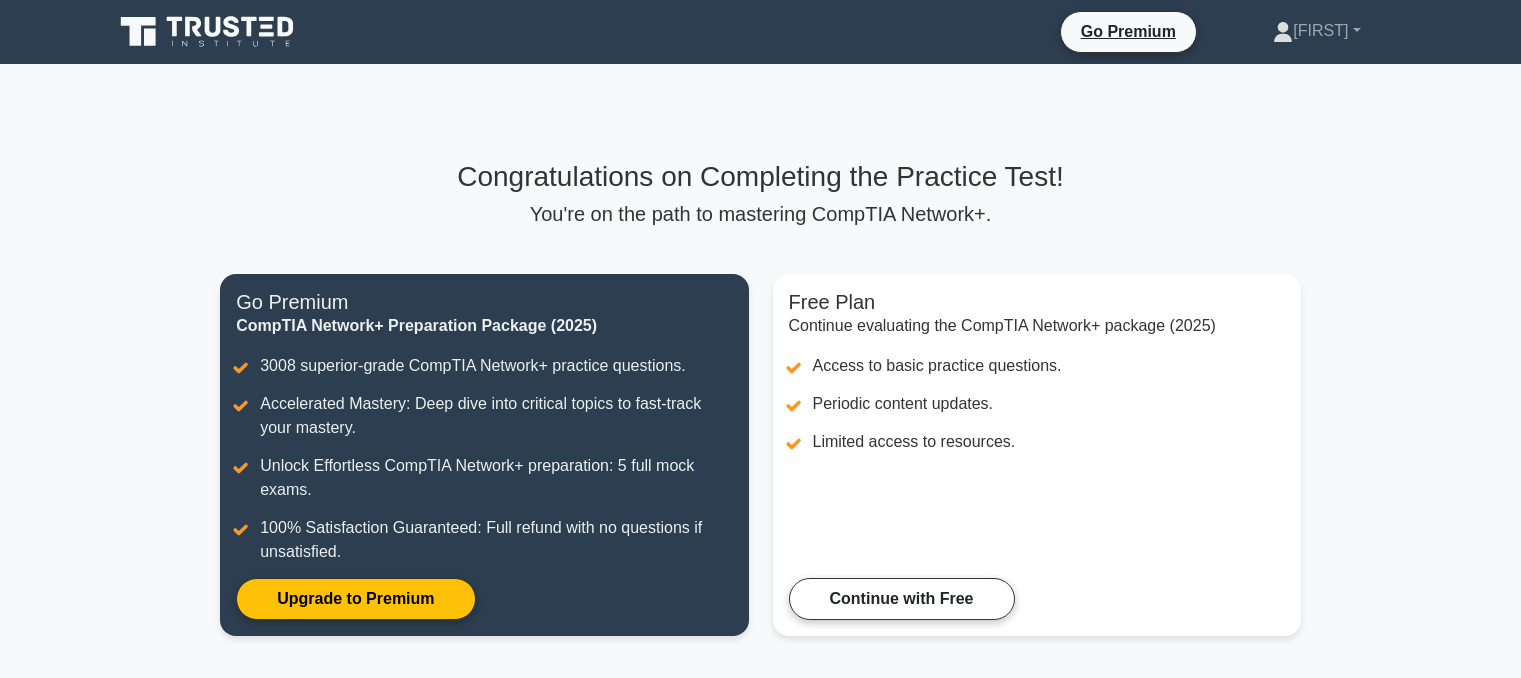 scroll, scrollTop: 298, scrollLeft: 0, axis: vertical 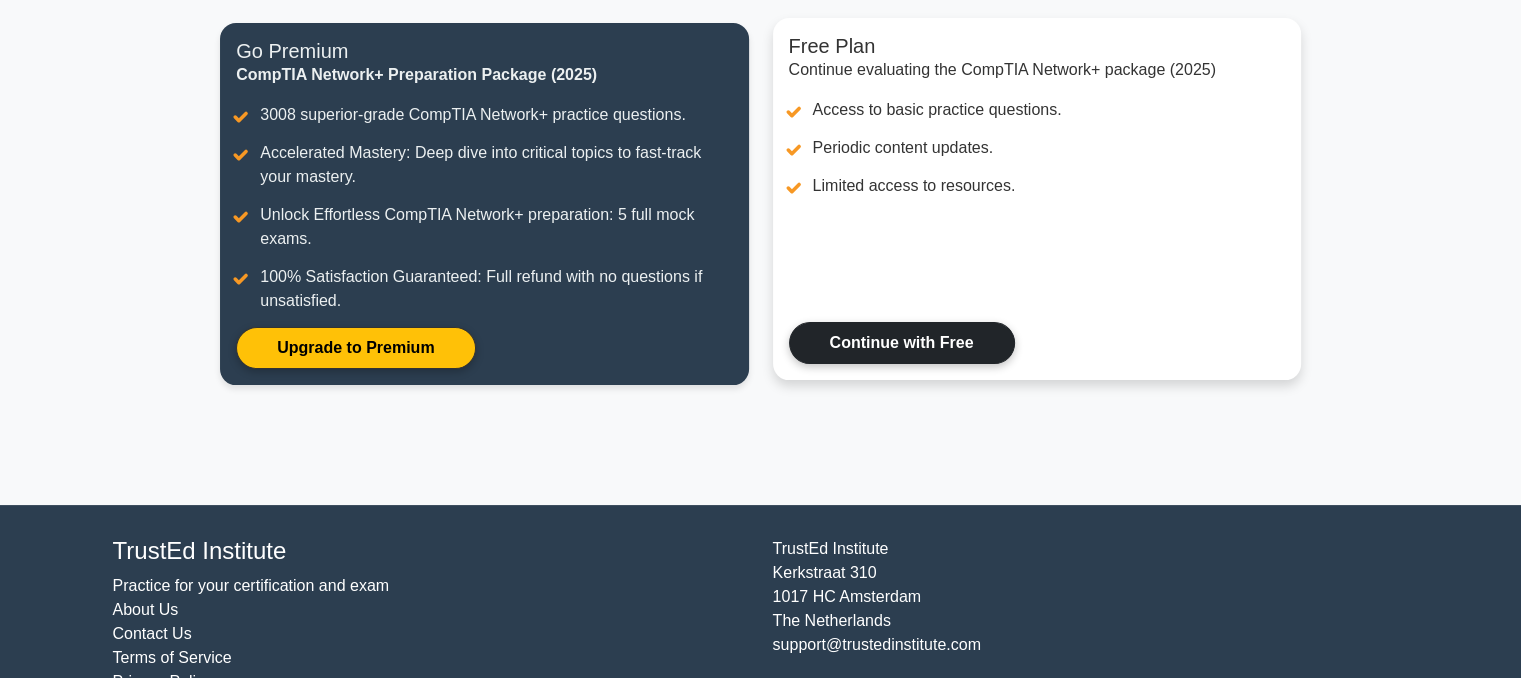 click on "Continue with Free" at bounding box center (902, 343) 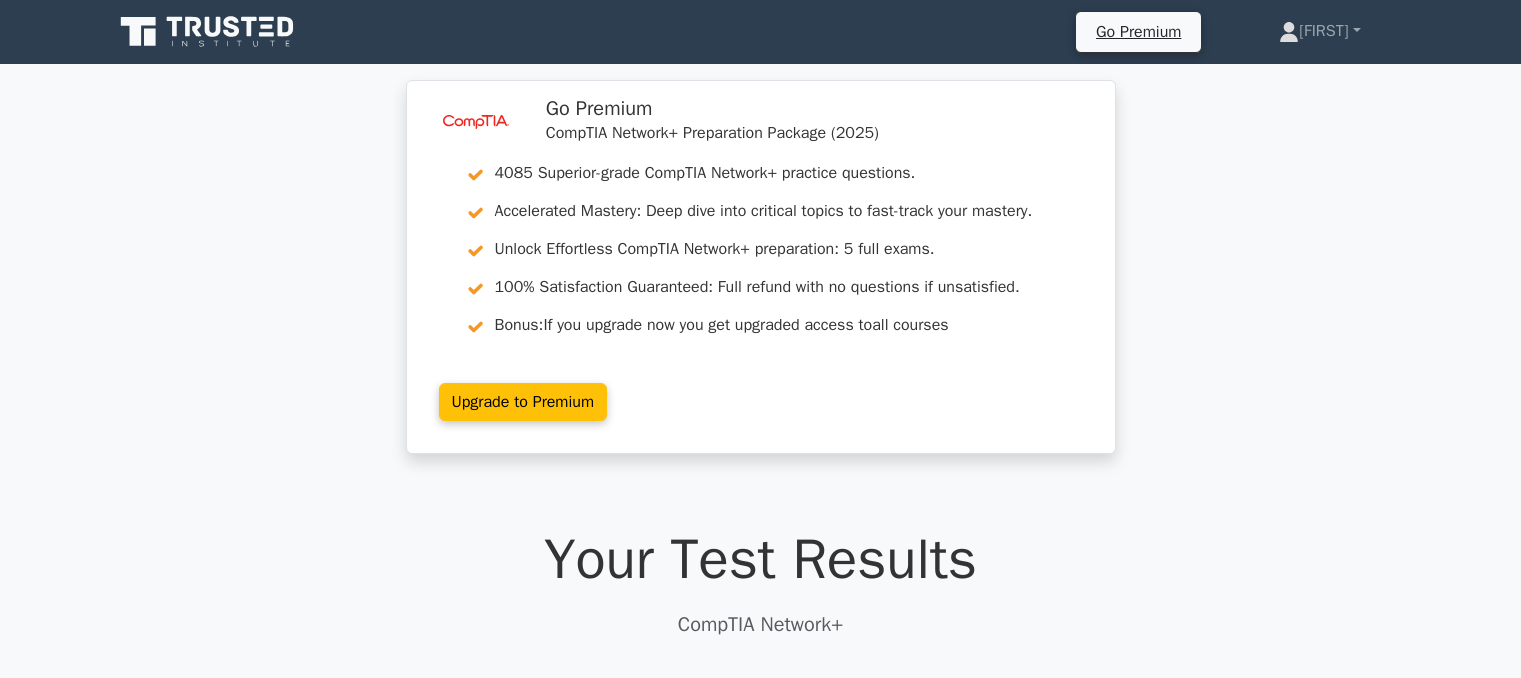 scroll, scrollTop: 0, scrollLeft: 0, axis: both 